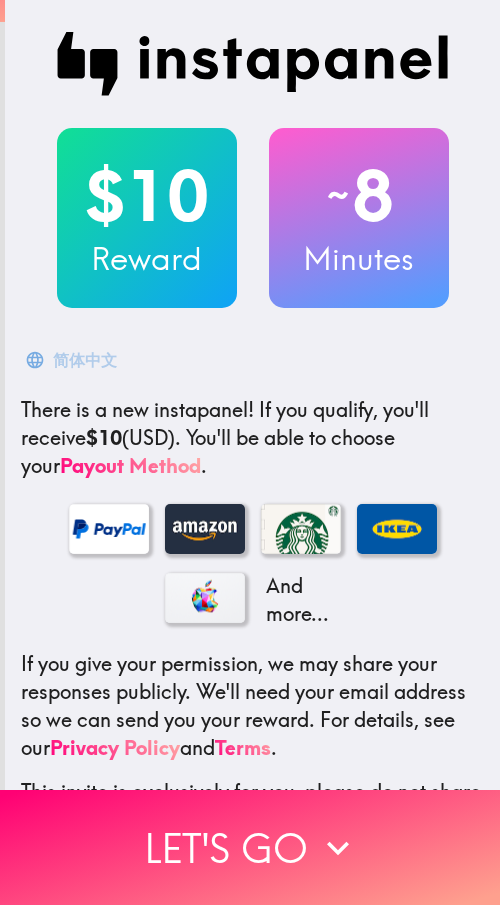 scroll, scrollTop: 0, scrollLeft: 0, axis: both 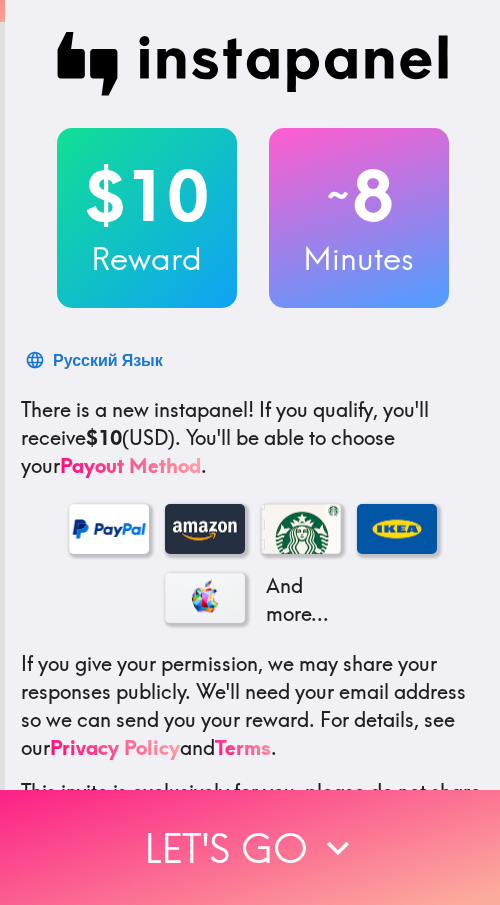 drag, startPoint x: 184, startPoint y: 817, endPoint x: 284, endPoint y: 835, distance: 101.607086 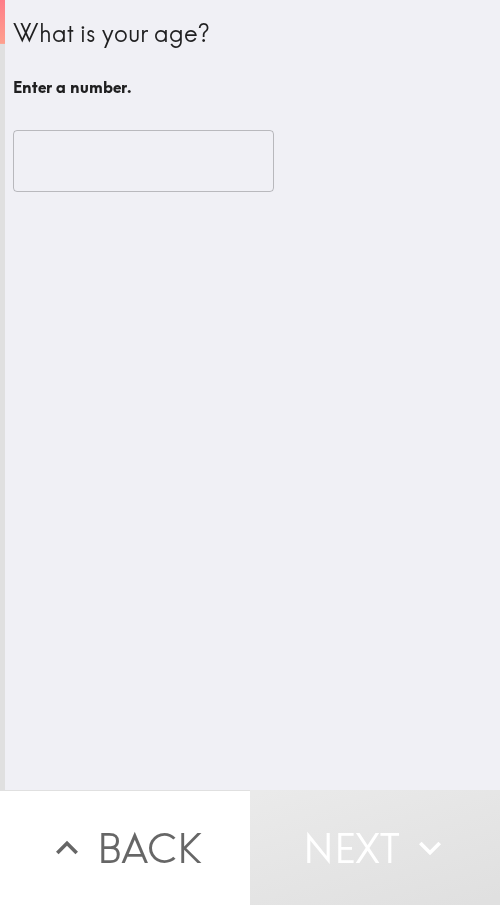 click at bounding box center [143, 161] 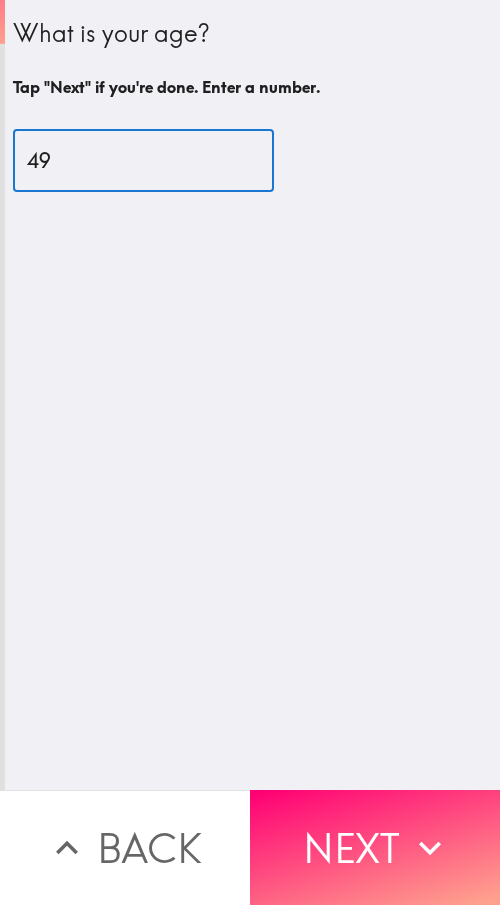 type on "49" 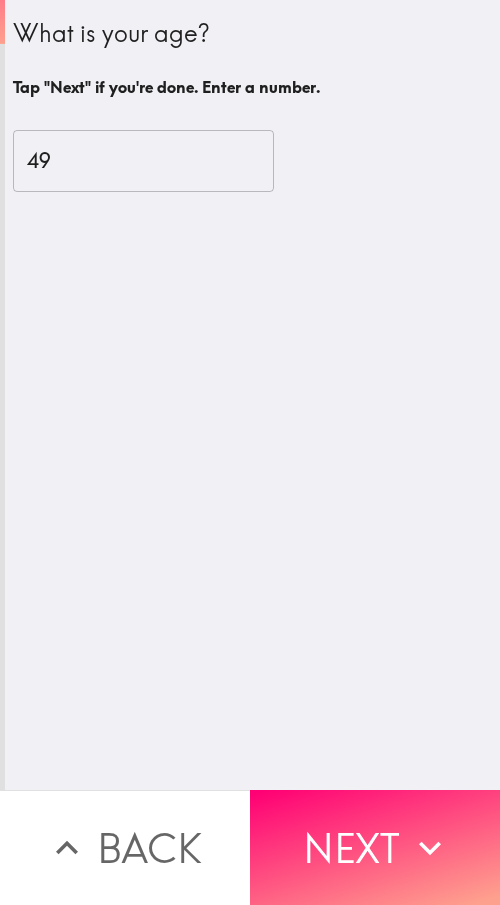 click on "Next" at bounding box center (375, 847) 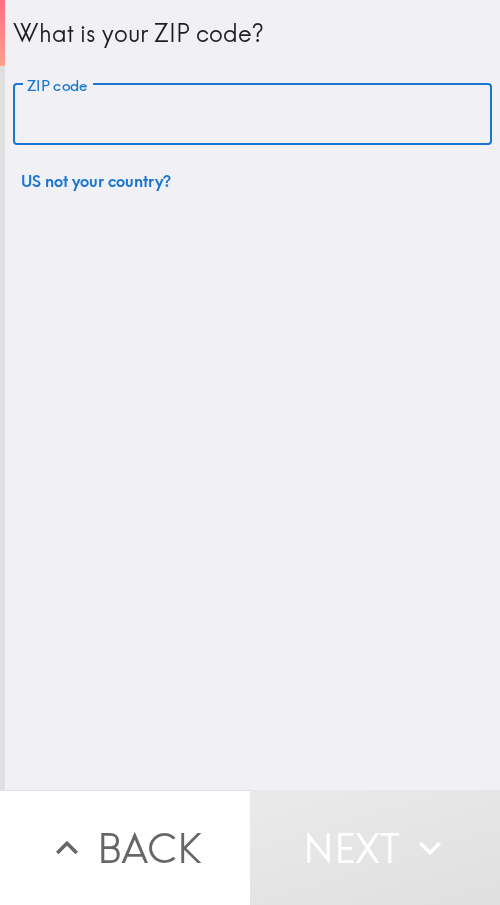 click on "ZIP code" at bounding box center [252, 115] 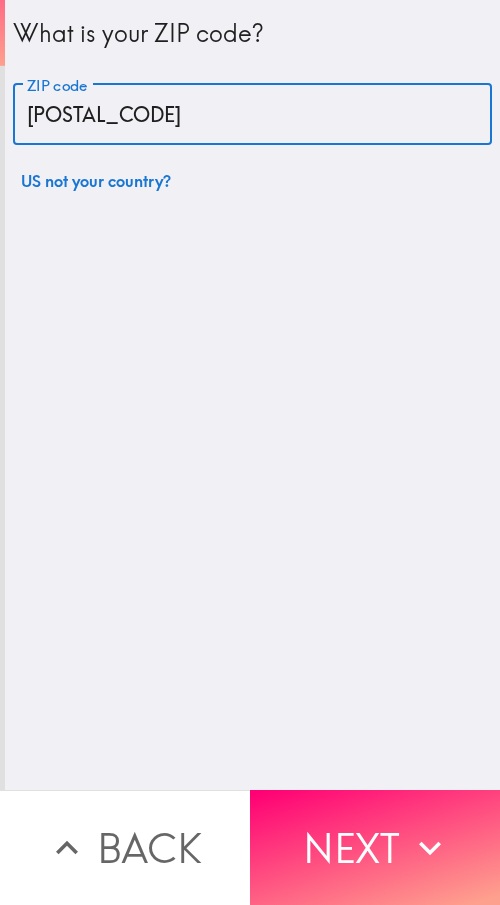 drag, startPoint x: 151, startPoint y: 97, endPoint x: -80, endPoint y: 116, distance: 231.78008 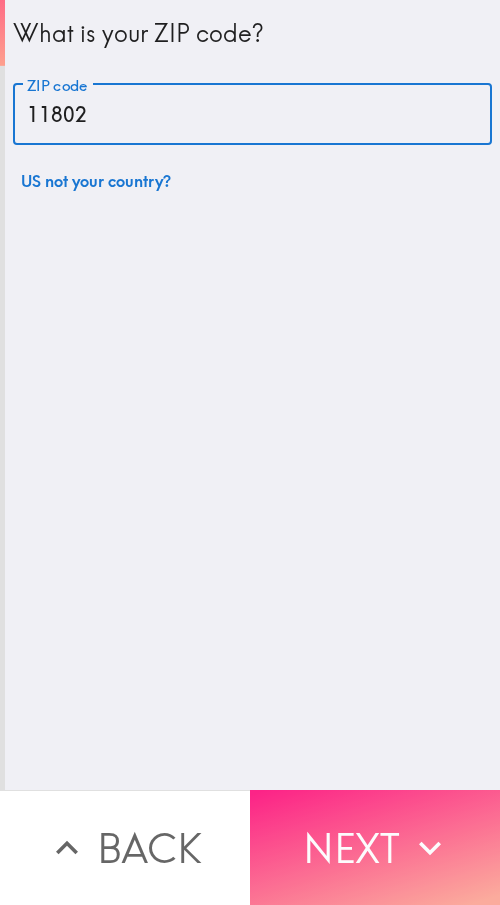 type on "11802" 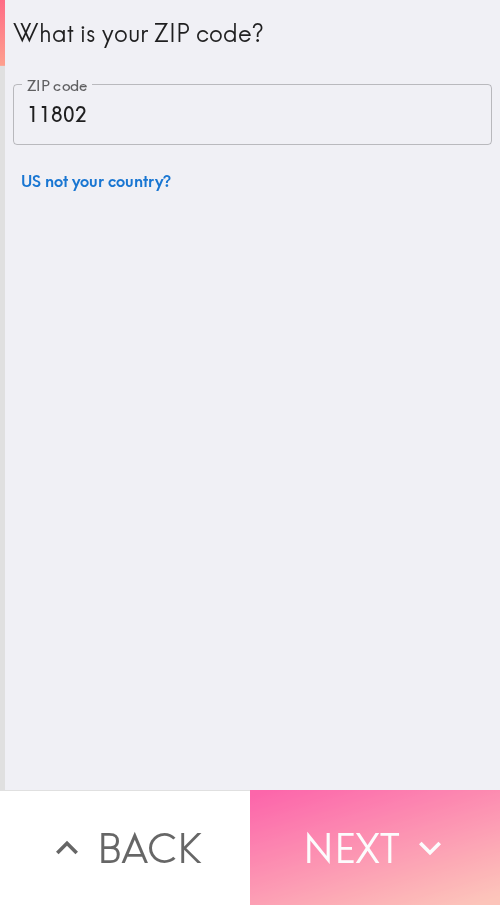 click on "Next" at bounding box center (375, 847) 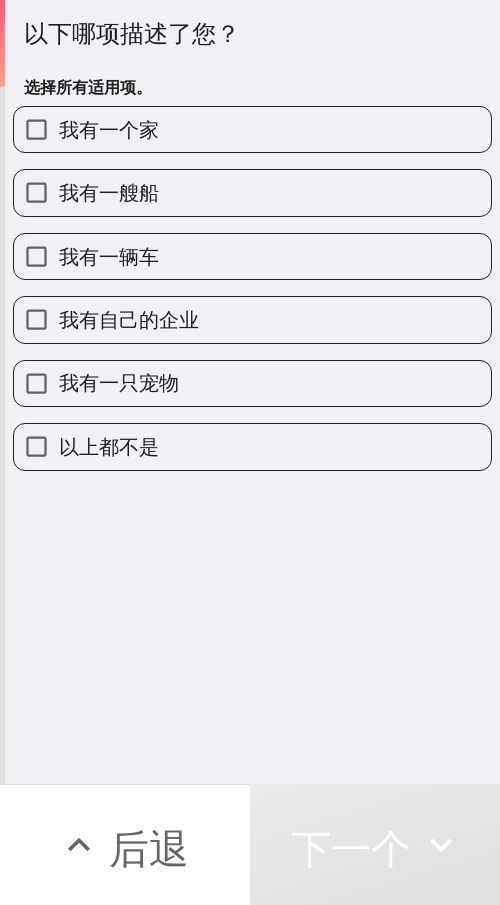 click on "我有自己的企业" at bounding box center [129, 319] 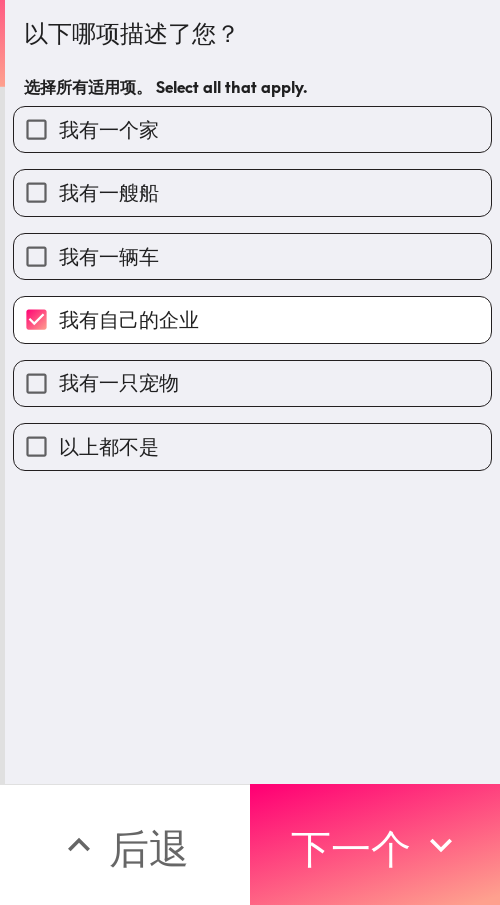 drag, startPoint x: 369, startPoint y: 835, endPoint x: 497, endPoint y: 852, distance: 129.12398 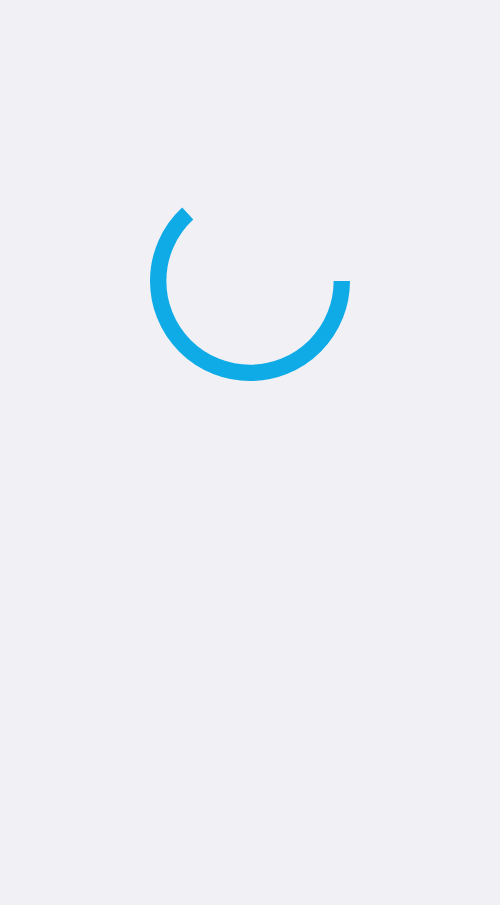 scroll, scrollTop: 0, scrollLeft: 0, axis: both 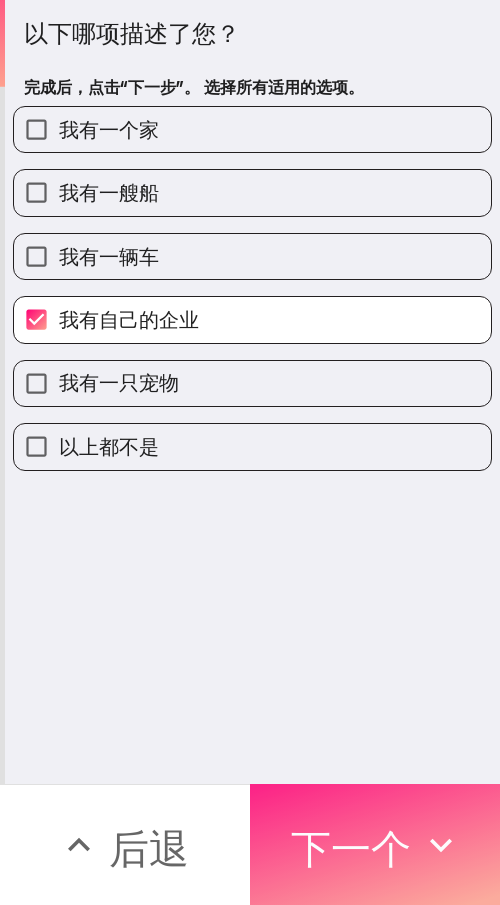 click on "下一个" at bounding box center (351, 848) 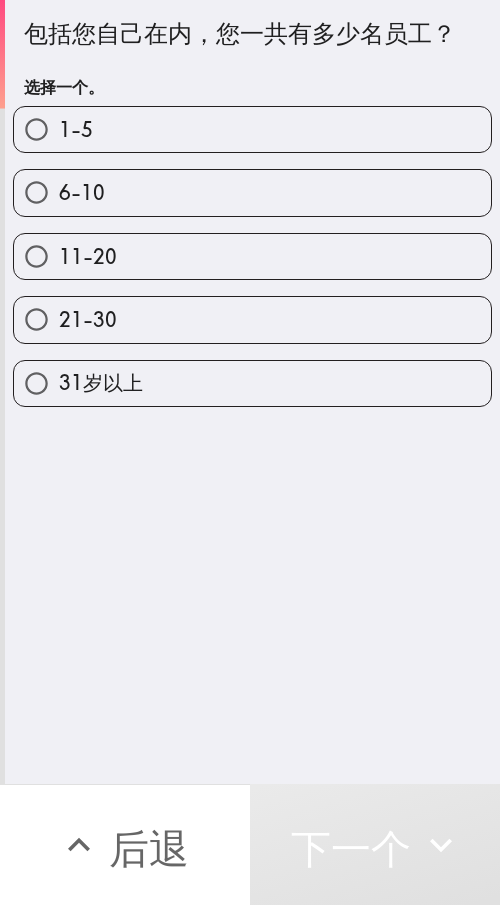 click on "21-30" at bounding box center (252, 319) 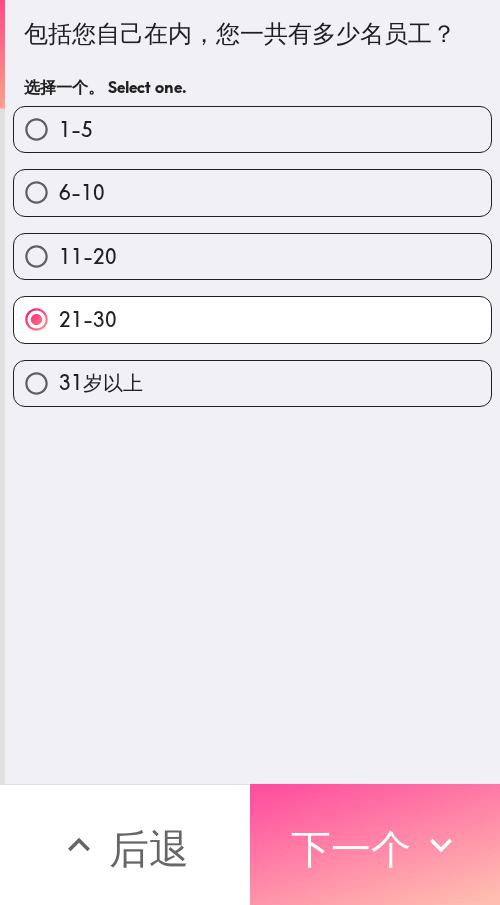 drag, startPoint x: 344, startPoint y: 827, endPoint x: 406, endPoint y: 842, distance: 63.788715 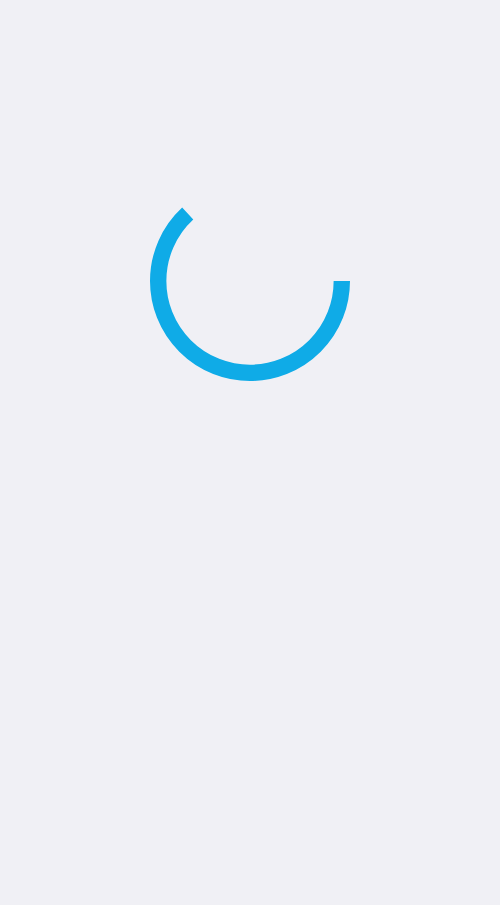 scroll, scrollTop: 0, scrollLeft: 0, axis: both 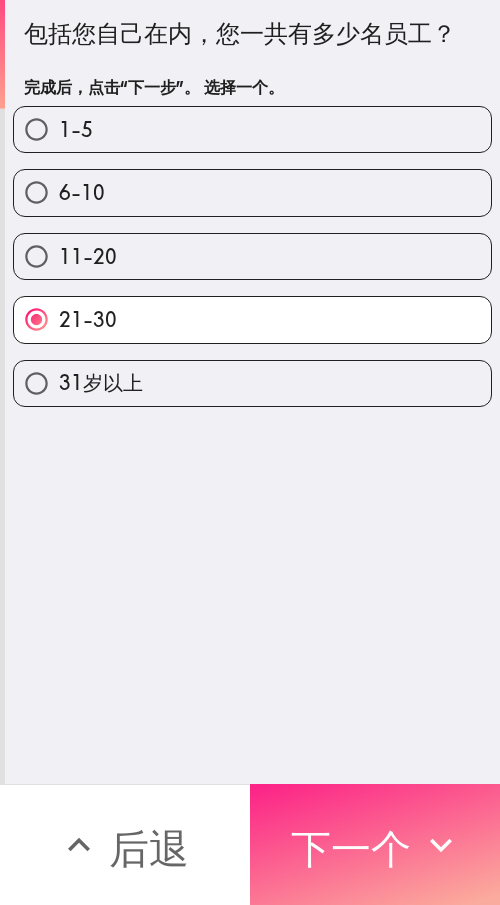 click on "下一个" at bounding box center (351, 848) 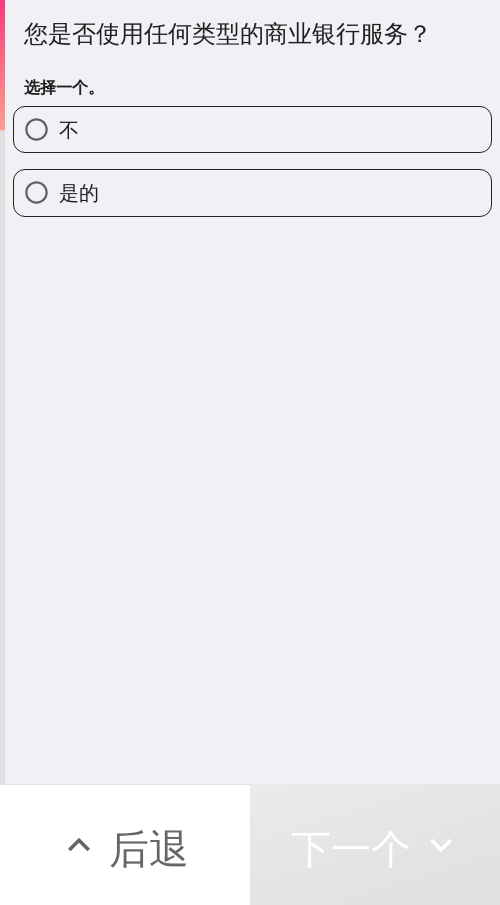 click on "是的" at bounding box center (252, 192) 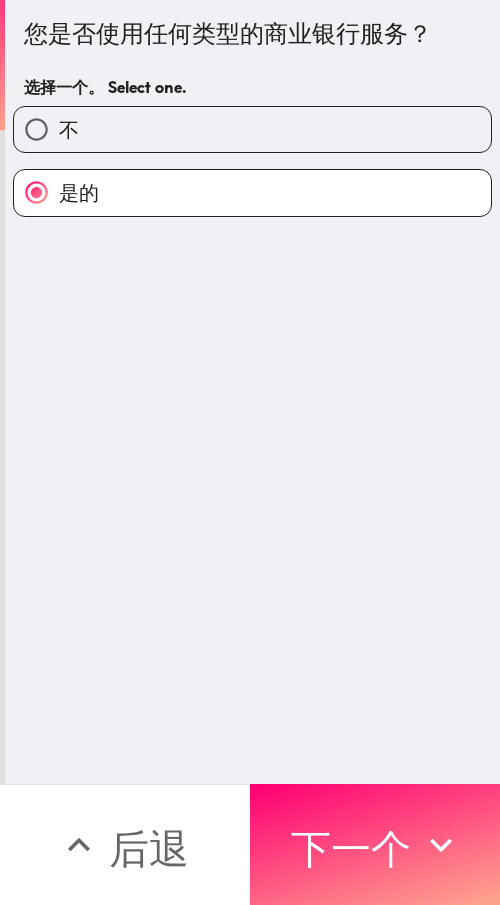 click on "下一个" at bounding box center (351, 848) 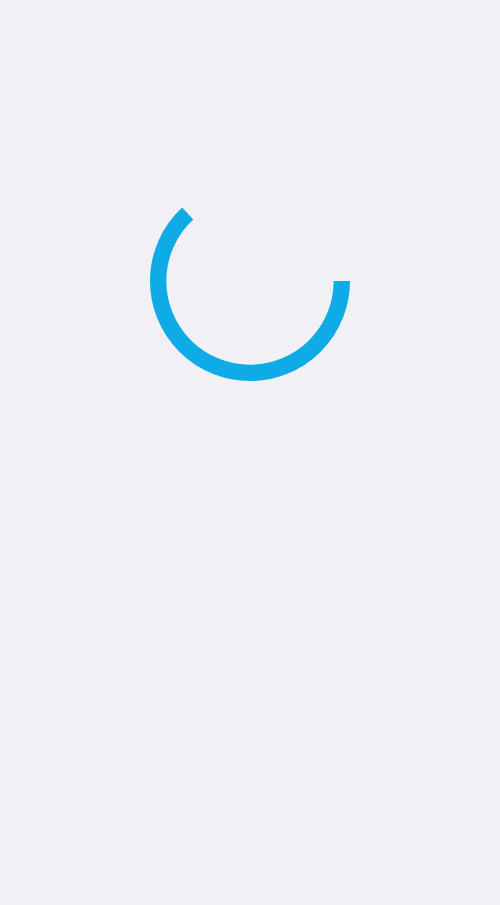 scroll, scrollTop: 0, scrollLeft: 0, axis: both 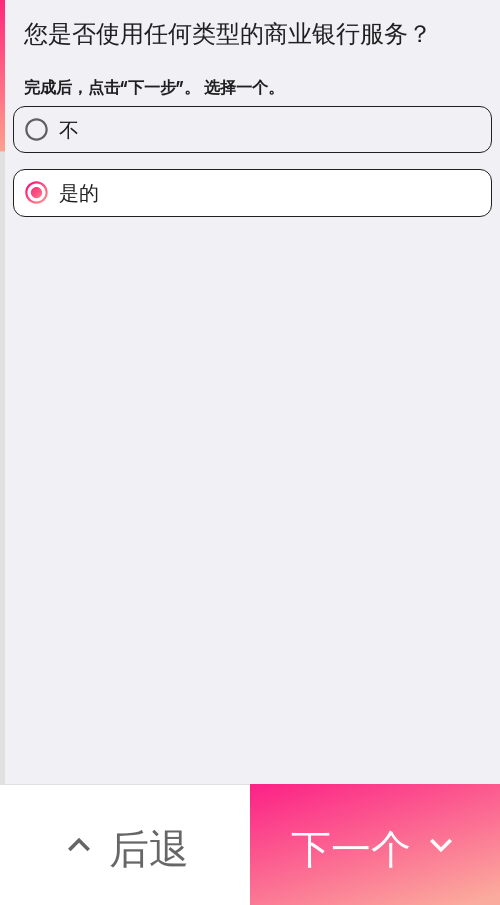 drag, startPoint x: 356, startPoint y: 837, endPoint x: 466, endPoint y: 859, distance: 112.17843 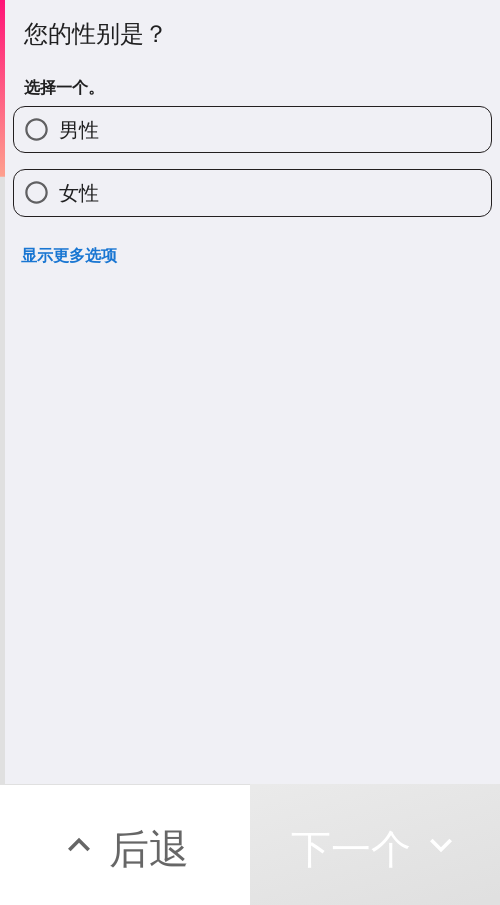 click on "女性" at bounding box center [252, 192] 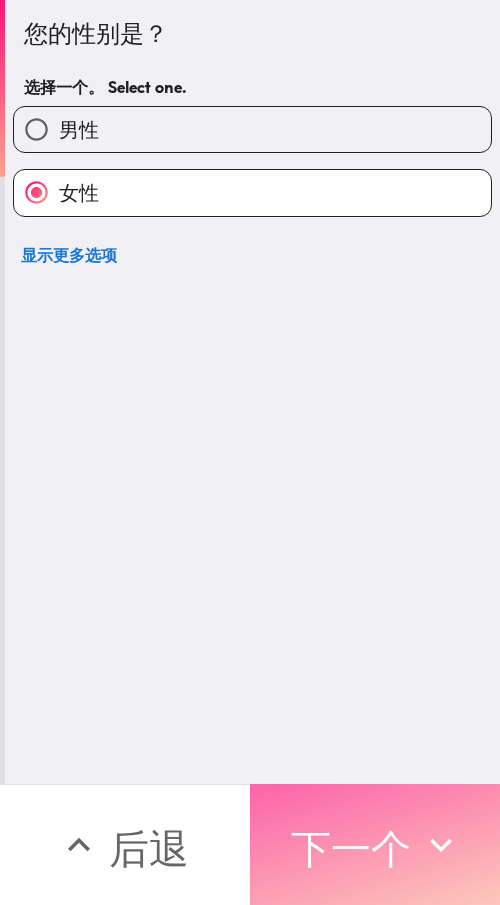 click on "下一个" at bounding box center (351, 848) 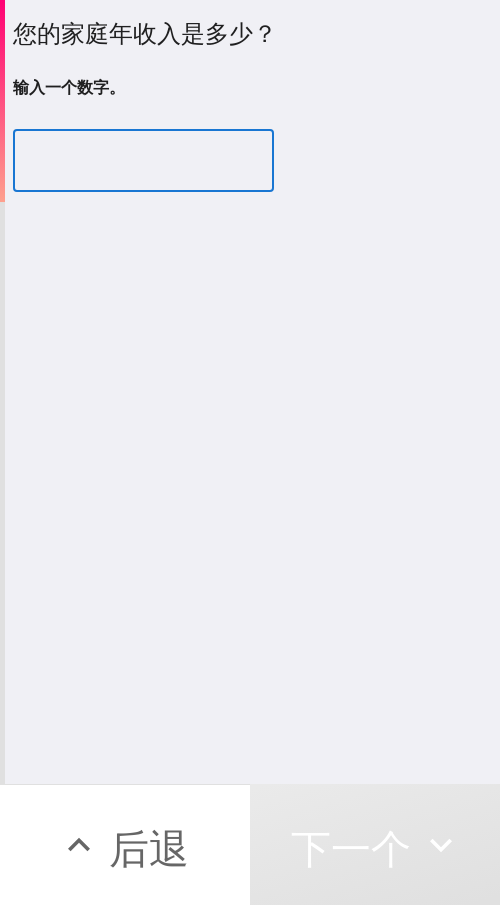 click at bounding box center (143, 161) 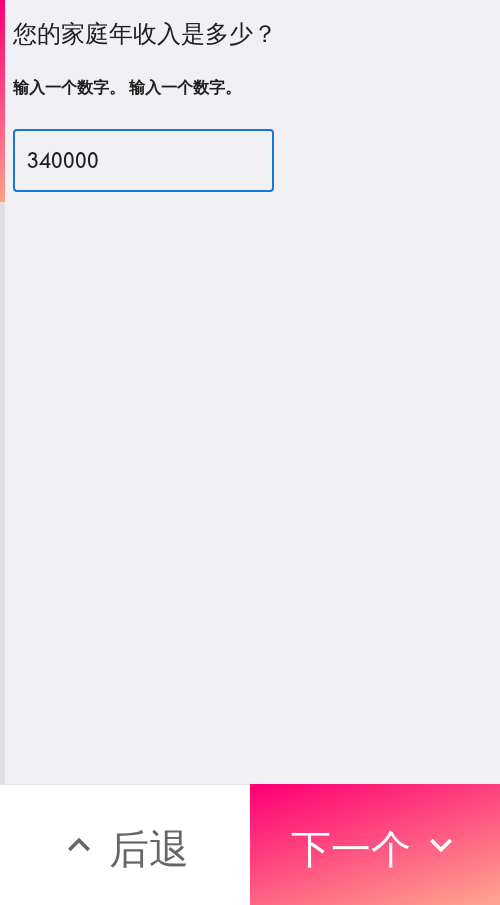 type on "340000" 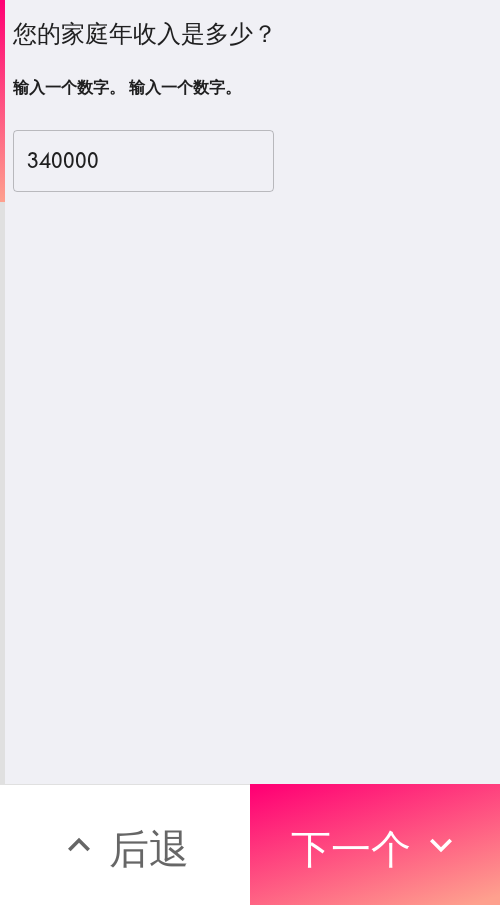 drag, startPoint x: 361, startPoint y: 837, endPoint x: 485, endPoint y: 850, distance: 124.67959 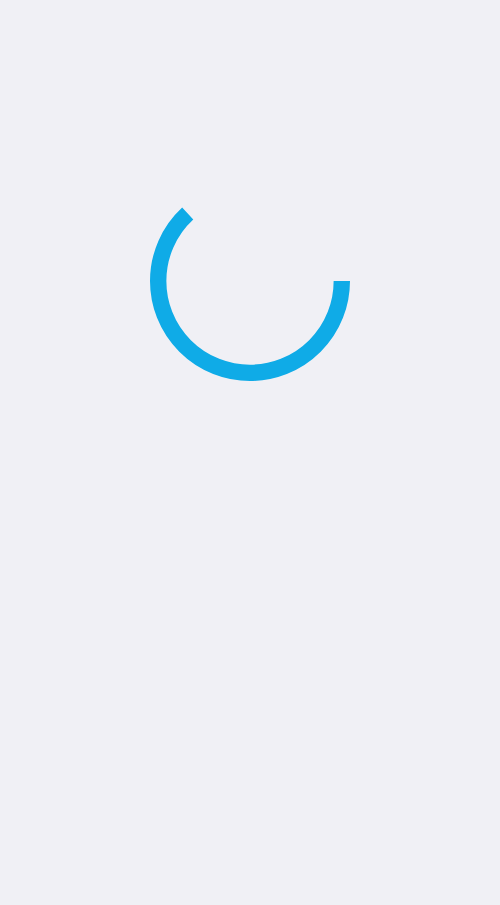 scroll, scrollTop: 0, scrollLeft: 0, axis: both 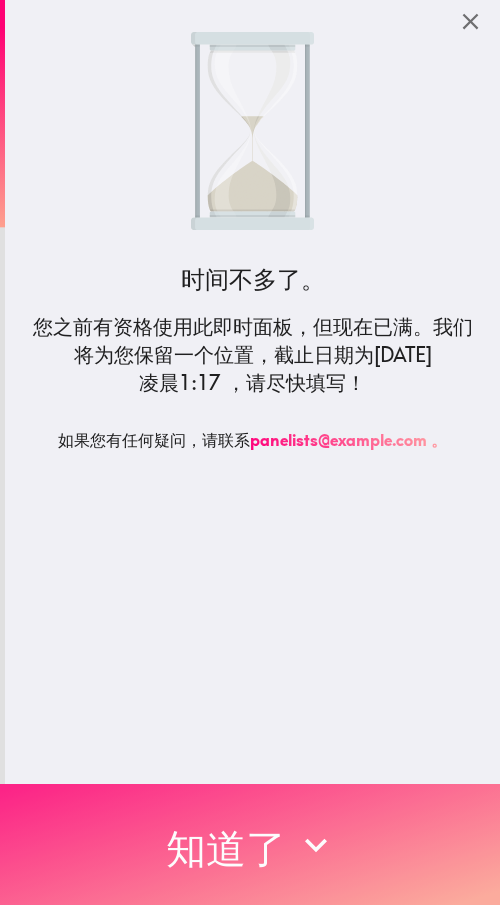 click on "知道了" at bounding box center (250, 844) 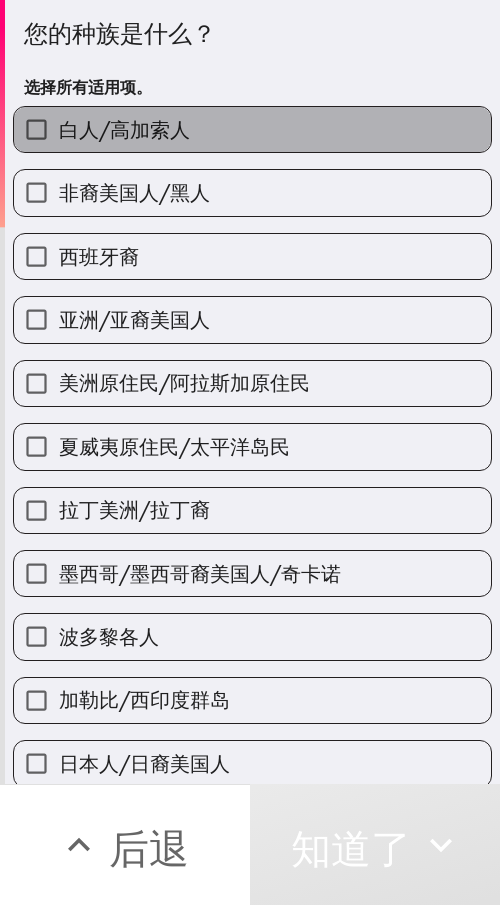 drag, startPoint x: 299, startPoint y: 149, endPoint x: 389, endPoint y: 141, distance: 90.35486 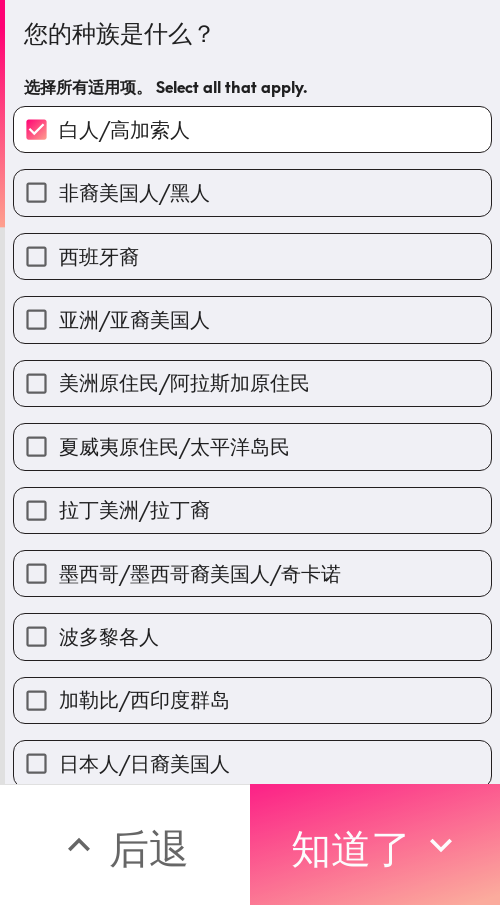 click on "知道了" at bounding box center [351, 848] 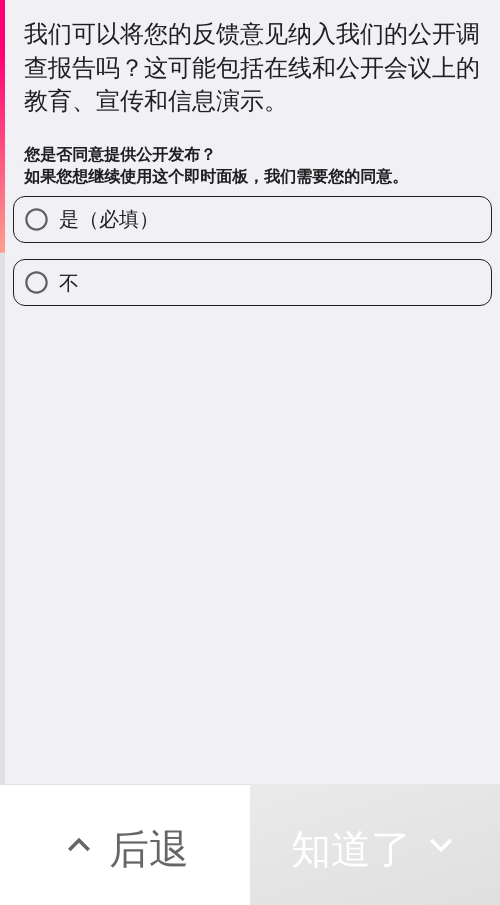 drag, startPoint x: 404, startPoint y: 200, endPoint x: 489, endPoint y: 206, distance: 85.2115 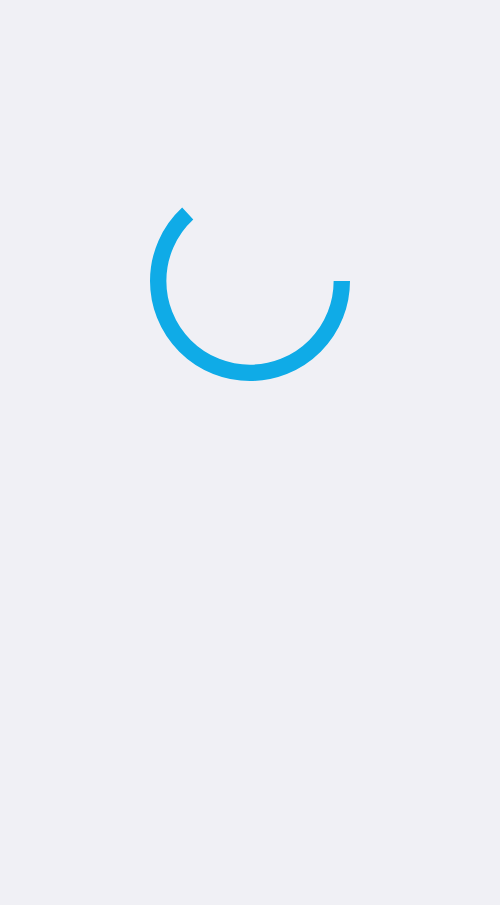 scroll, scrollTop: 0, scrollLeft: 0, axis: both 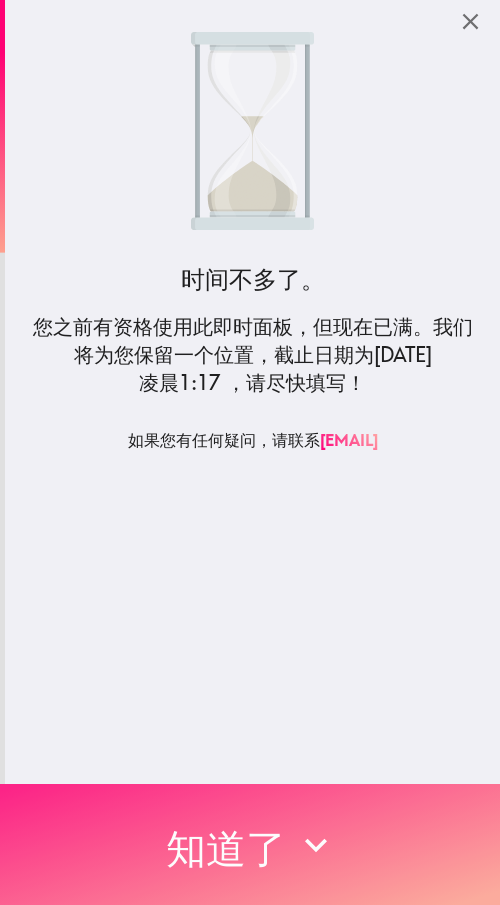 click on "知道了" at bounding box center [226, 848] 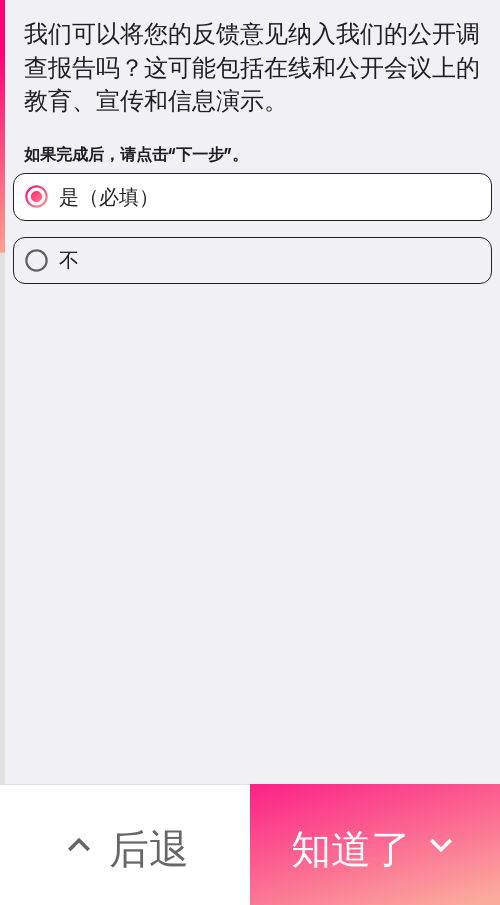 drag, startPoint x: 383, startPoint y: 797, endPoint x: 429, endPoint y: 806, distance: 46.872166 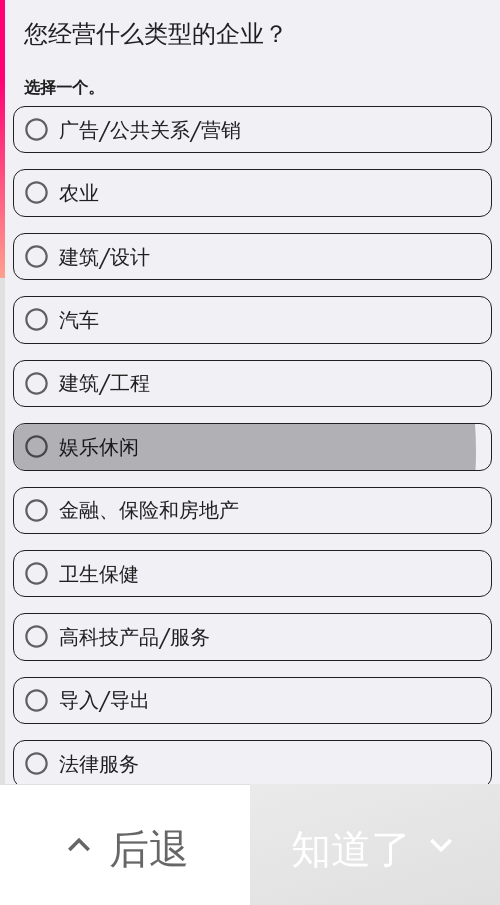 click on "娱乐休闲" at bounding box center (99, 446) 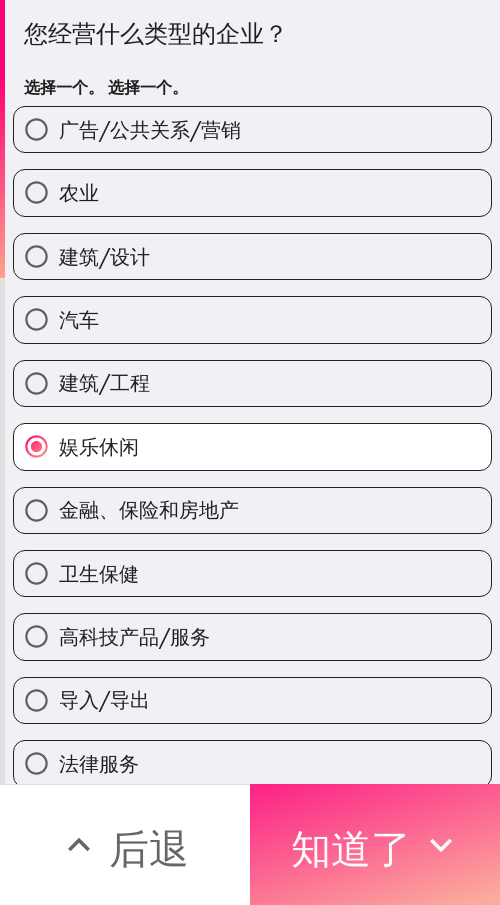 drag, startPoint x: 348, startPoint y: 771, endPoint x: 375, endPoint y: 788, distance: 31.906113 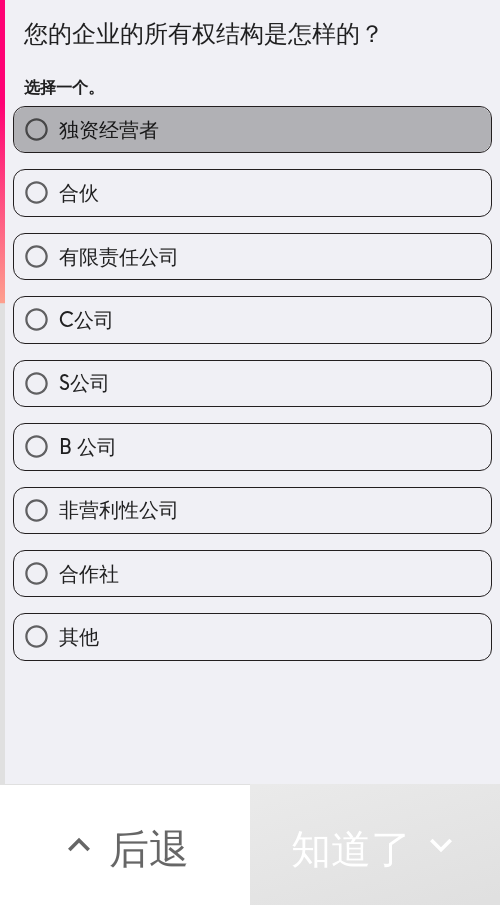 click on "独资经营者" at bounding box center (252, 129) 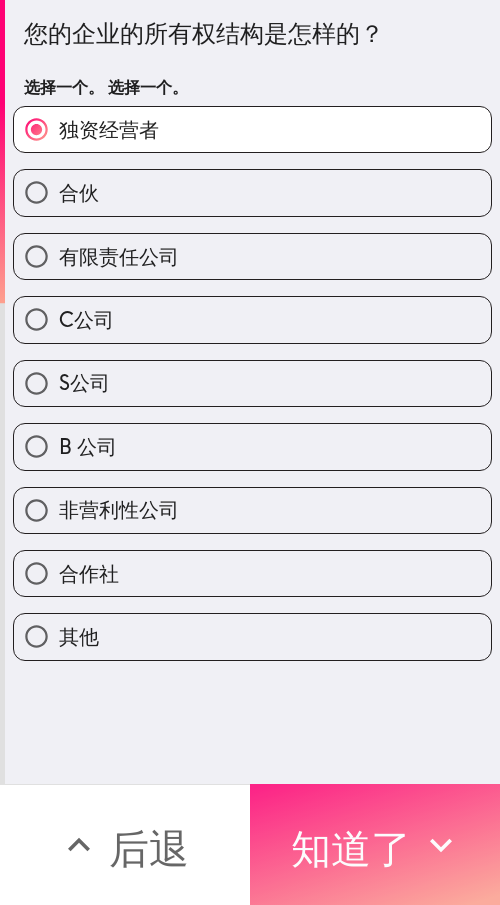 click on "知道了" at bounding box center [351, 848] 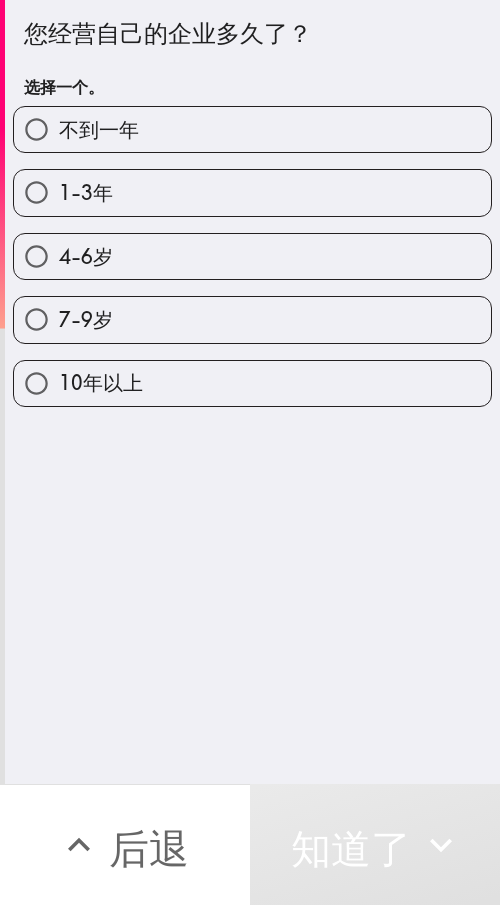 drag, startPoint x: 376, startPoint y: 245, endPoint x: 488, endPoint y: 262, distance: 113.28283 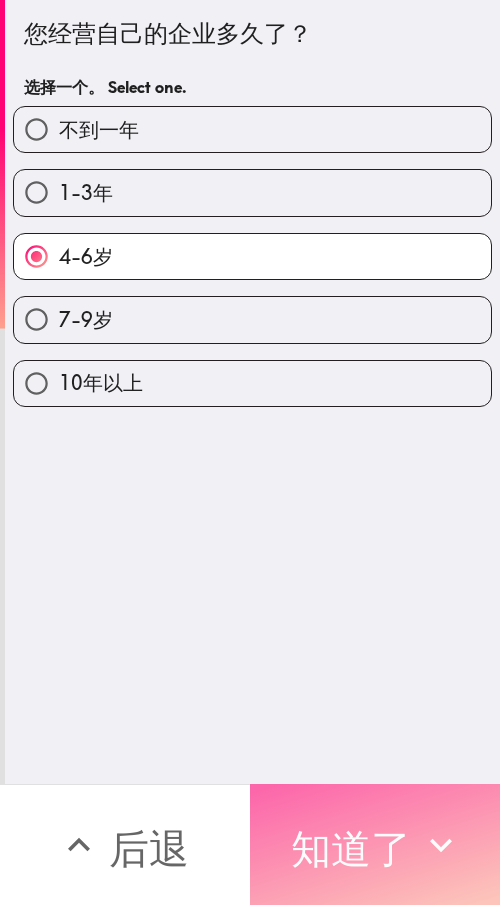 click on "知道了" at bounding box center (351, 848) 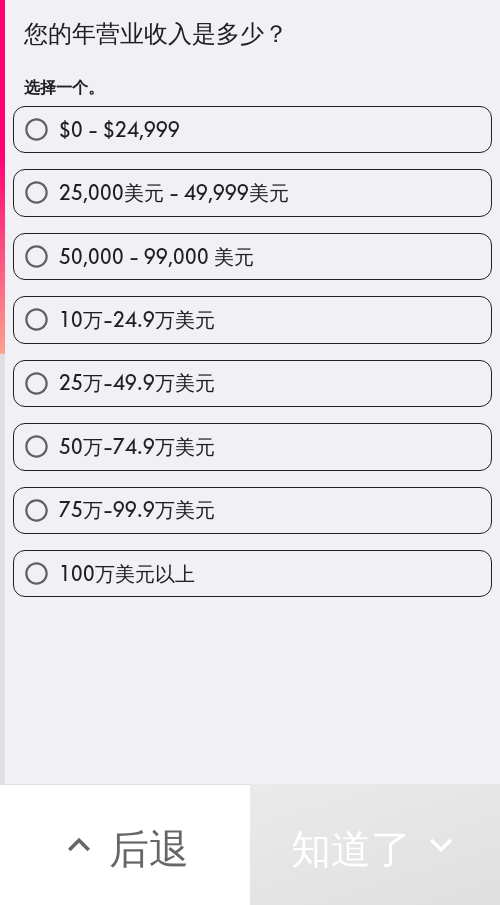 drag, startPoint x: 258, startPoint y: 453, endPoint x: 332, endPoint y: 463, distance: 74.672615 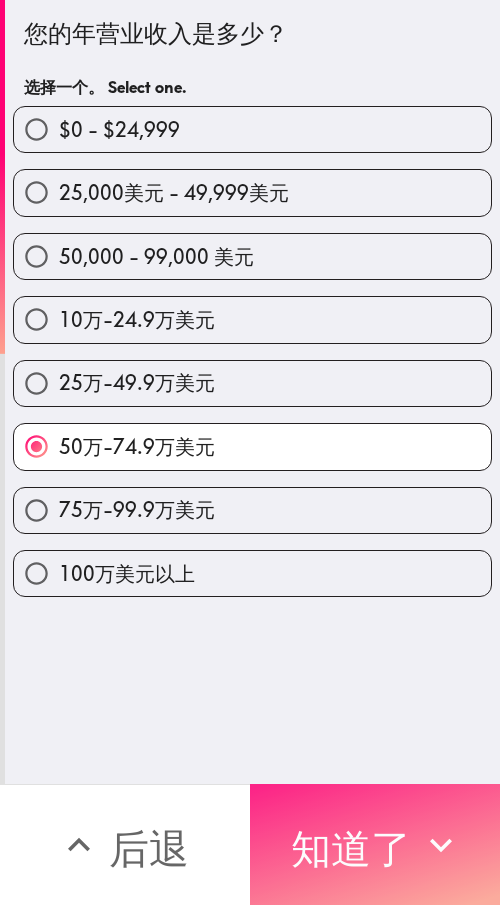 drag, startPoint x: 353, startPoint y: 814, endPoint x: 429, endPoint y: 834, distance: 78.58753 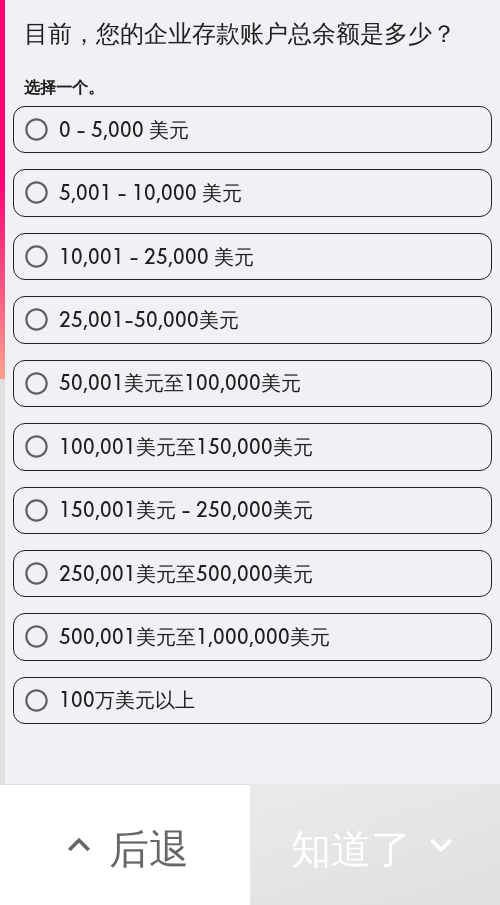 scroll, scrollTop: 0, scrollLeft: 0, axis: both 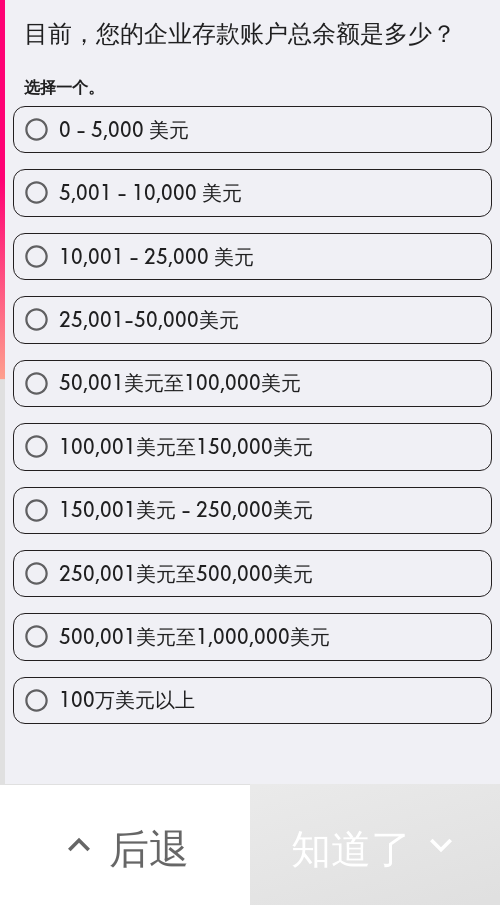 click on "250,001美元至500,000美元" at bounding box center [186, 573] 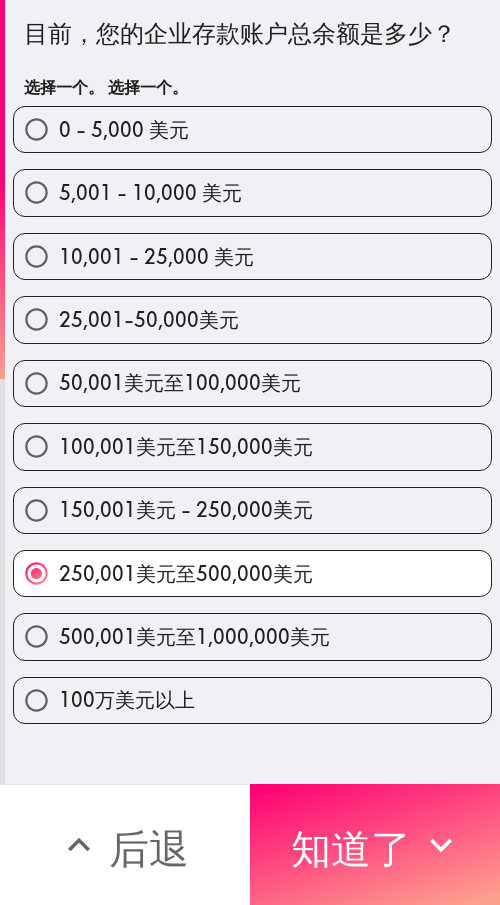 click on "500,001美元至1,000,000美元" at bounding box center [252, 636] 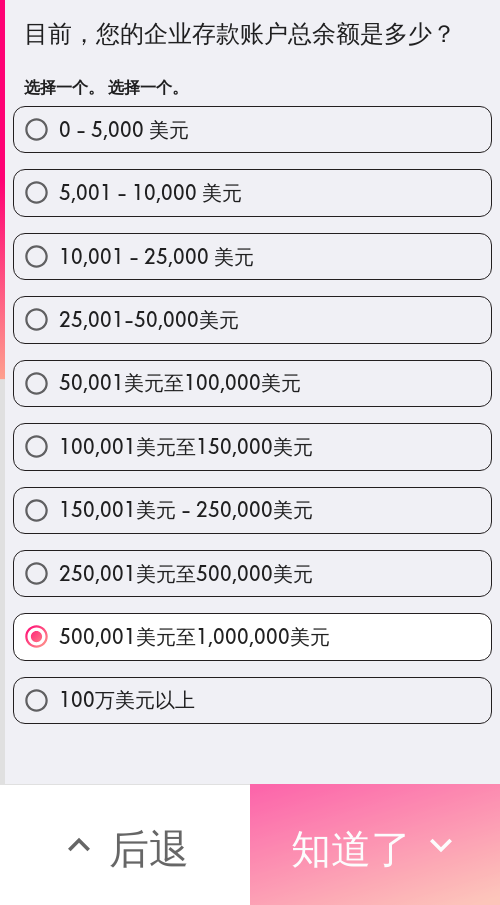 drag, startPoint x: 342, startPoint y: 807, endPoint x: 381, endPoint y: 819, distance: 40.804413 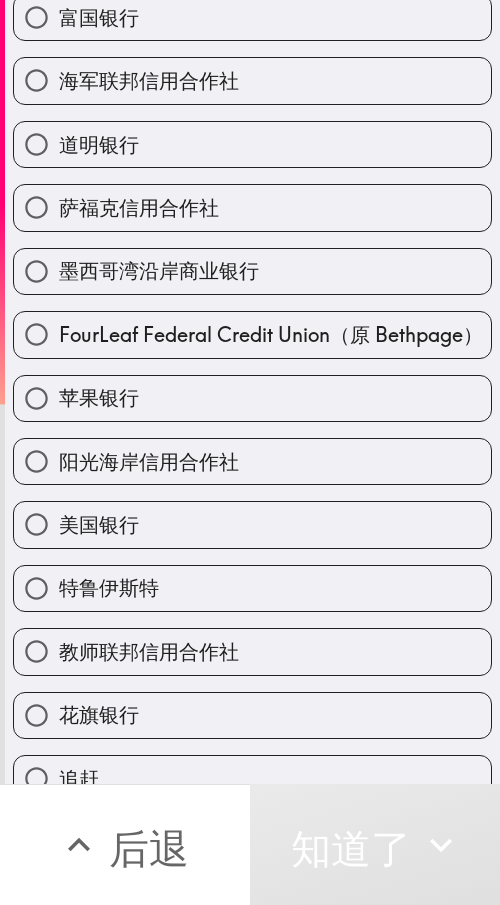 scroll, scrollTop: 0, scrollLeft: 0, axis: both 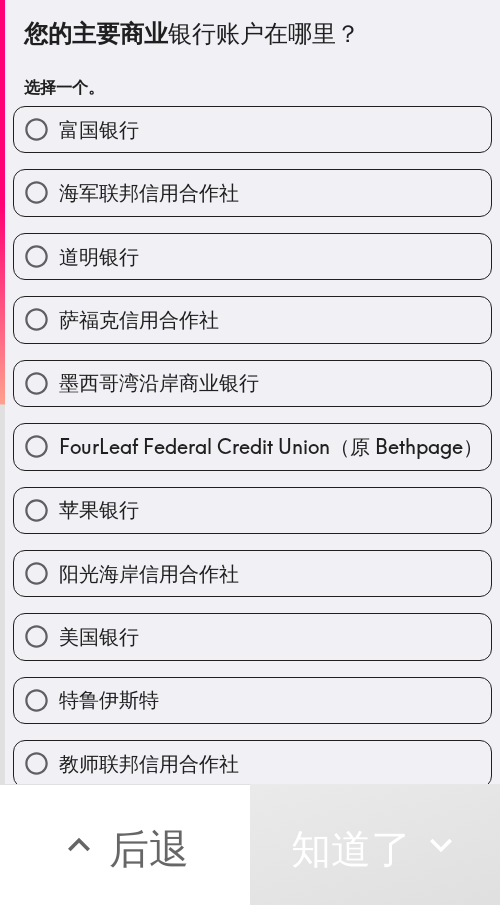 click on "富国银行" at bounding box center (252, 129) 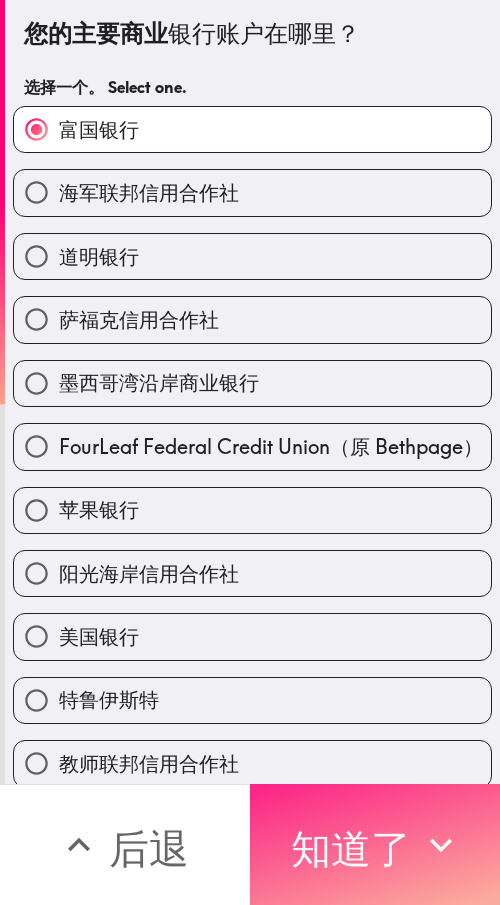 click on "知道了" at bounding box center [351, 848] 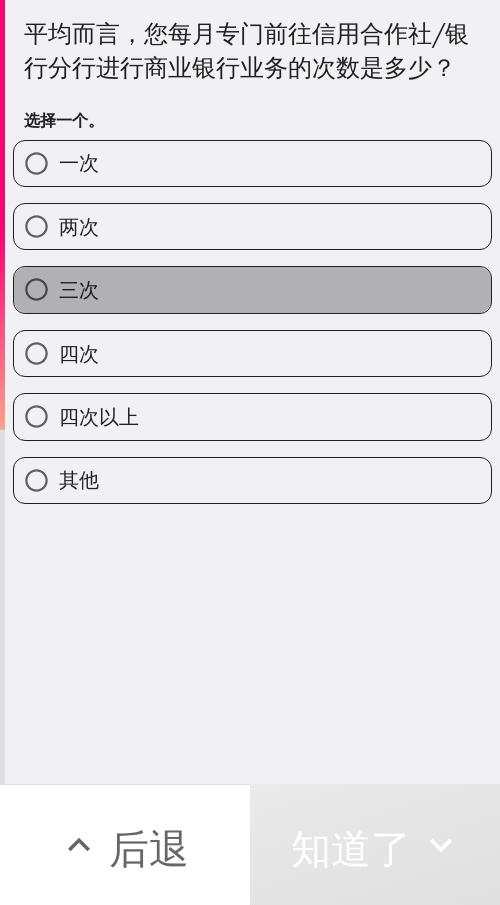 drag, startPoint x: 358, startPoint y: 324, endPoint x: 487, endPoint y: 312, distance: 129.55693 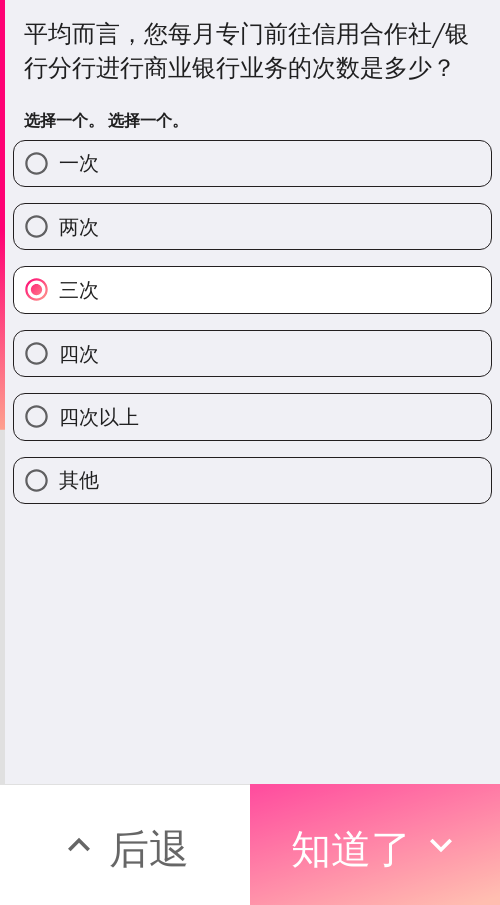 drag, startPoint x: 370, startPoint y: 826, endPoint x: 493, endPoint y: 835, distance: 123.32883 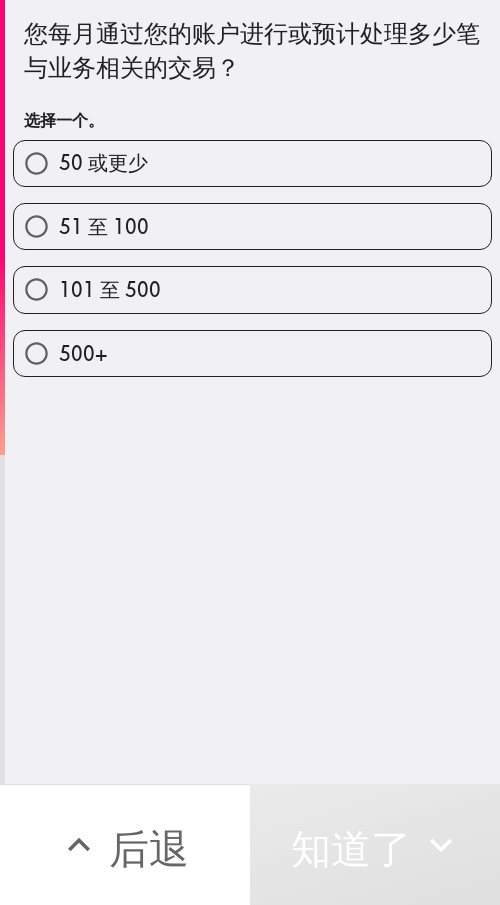 click on "51 至 100" at bounding box center (252, 226) 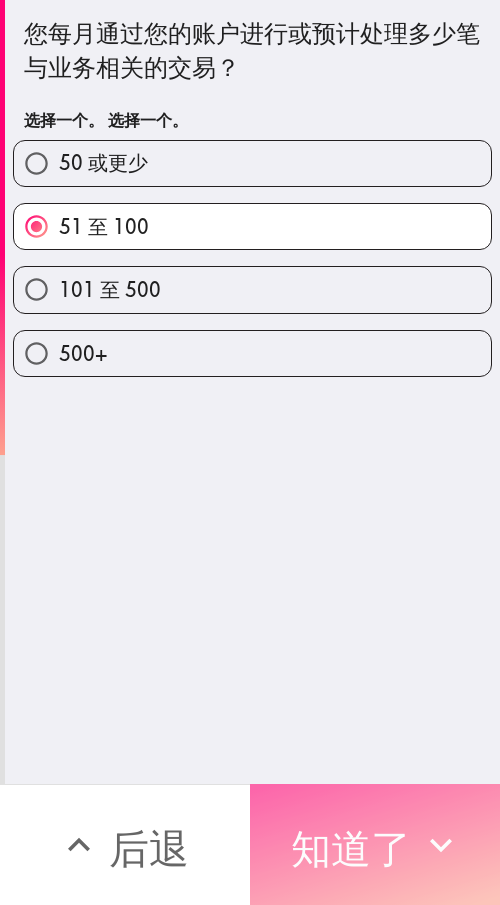 click on "知道了" at bounding box center (351, 845) 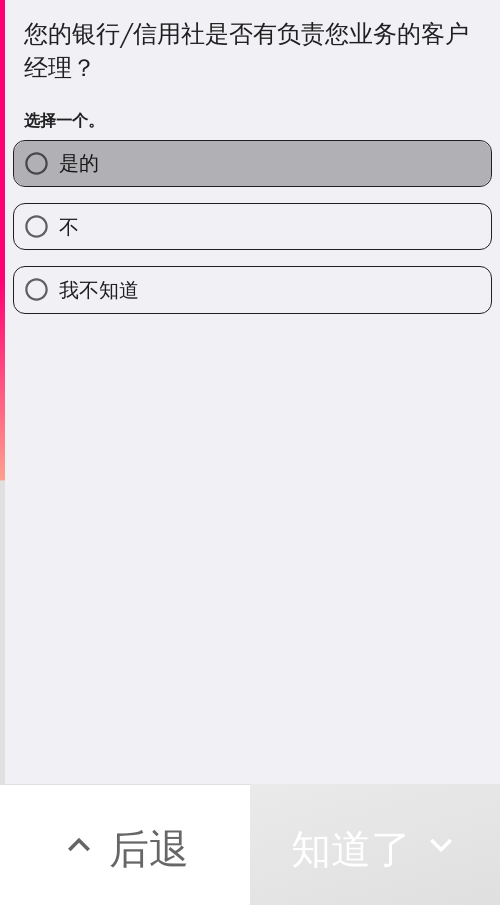 drag, startPoint x: 377, startPoint y: 141, endPoint x: 494, endPoint y: 165, distance: 119.43617 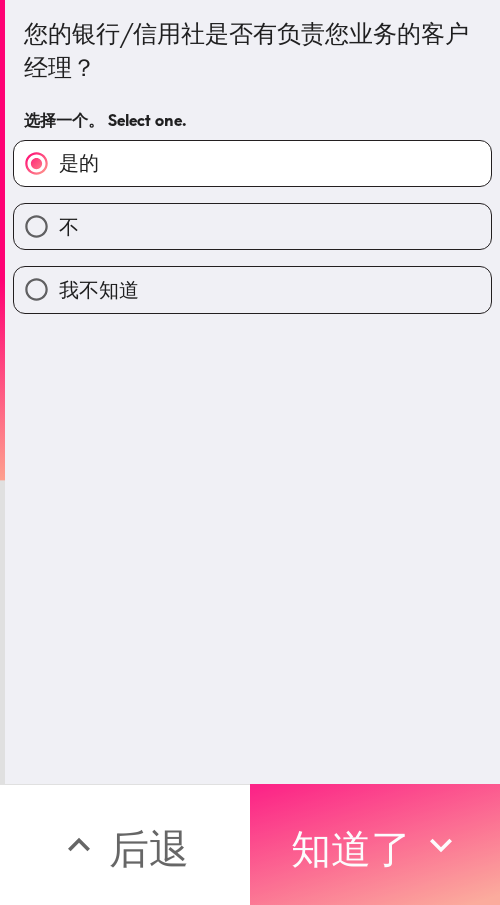 click on "知道了" at bounding box center (351, 848) 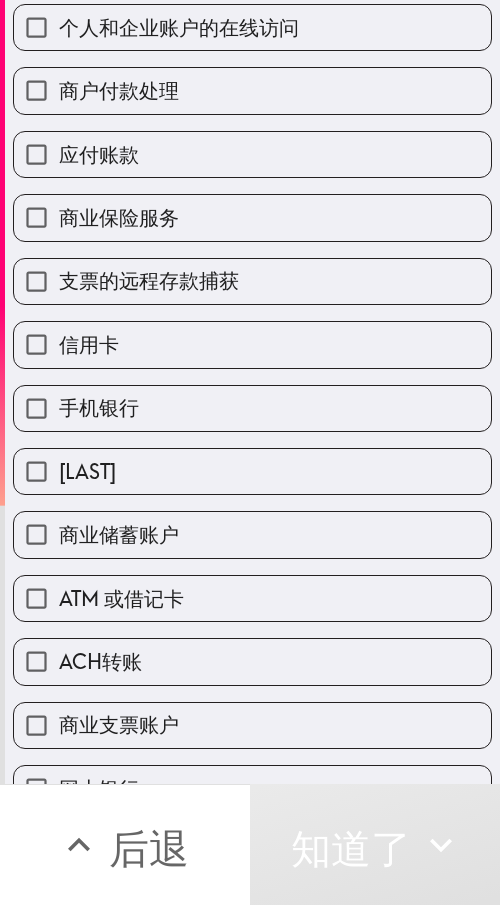 scroll, scrollTop: 300, scrollLeft: 0, axis: vertical 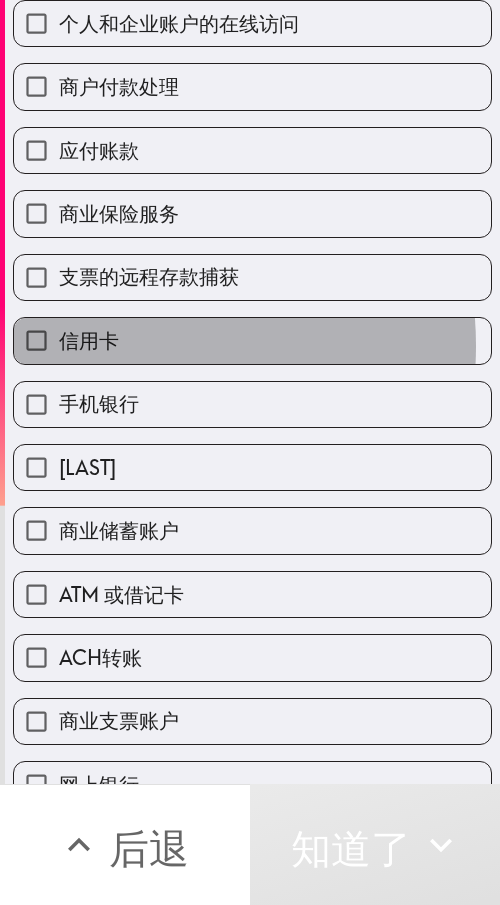 click on "信用卡" at bounding box center (89, 340) 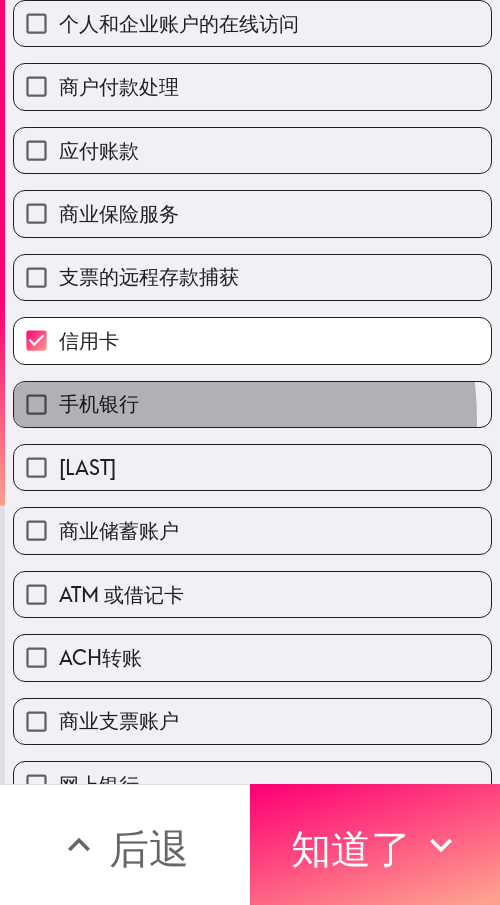 click on "手机银行" at bounding box center [252, 404] 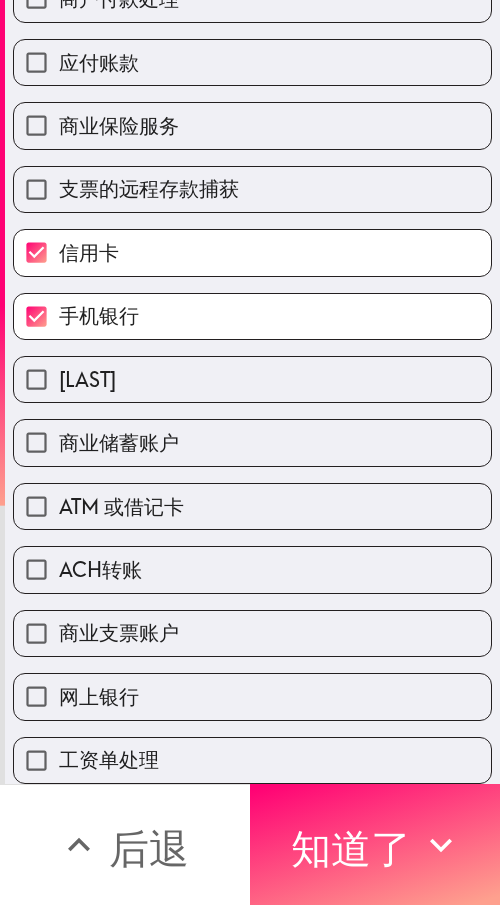 scroll, scrollTop: 405, scrollLeft: 0, axis: vertical 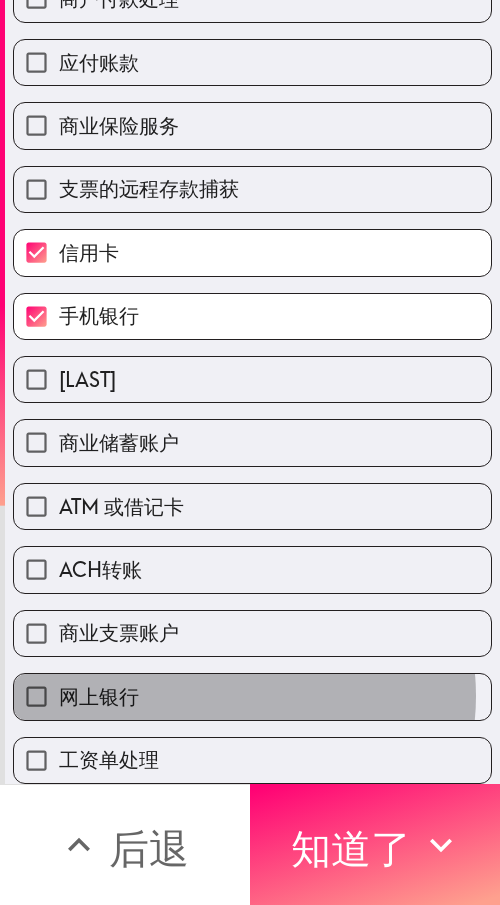click on "网上银行" at bounding box center (252, 696) 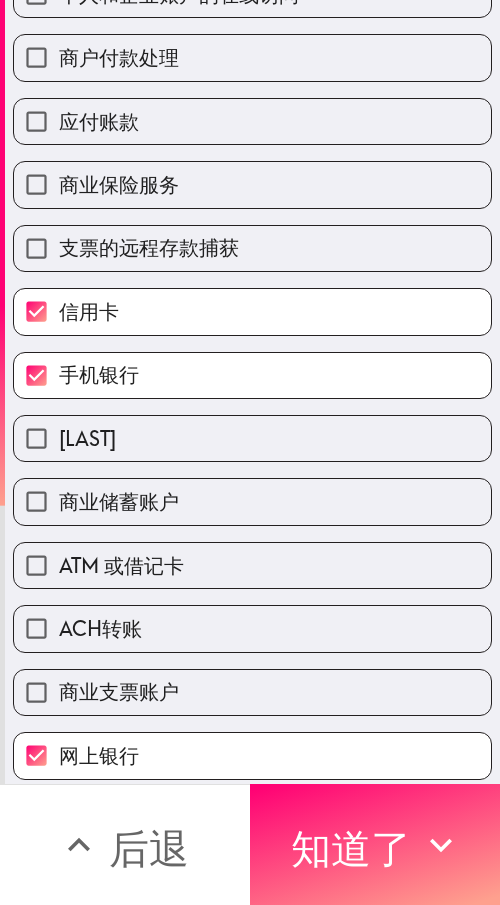 scroll, scrollTop: 405, scrollLeft: 0, axis: vertical 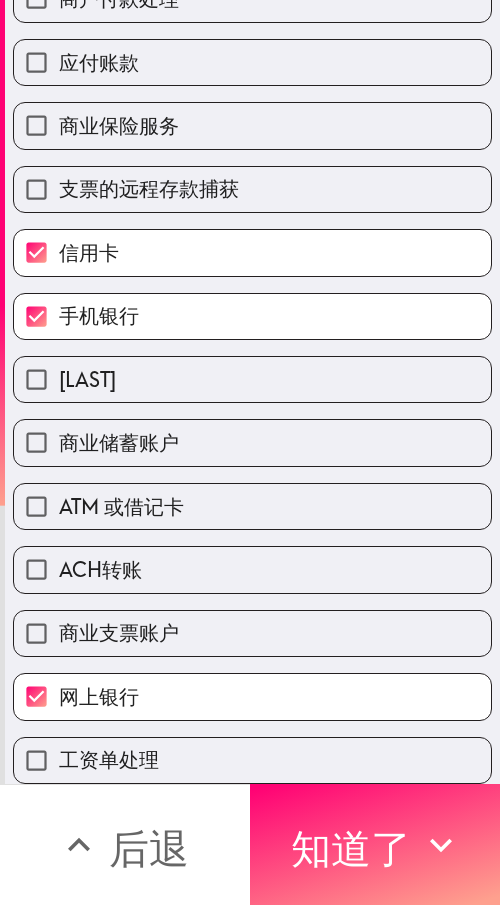 click on "工资单处理" at bounding box center (252, 760) 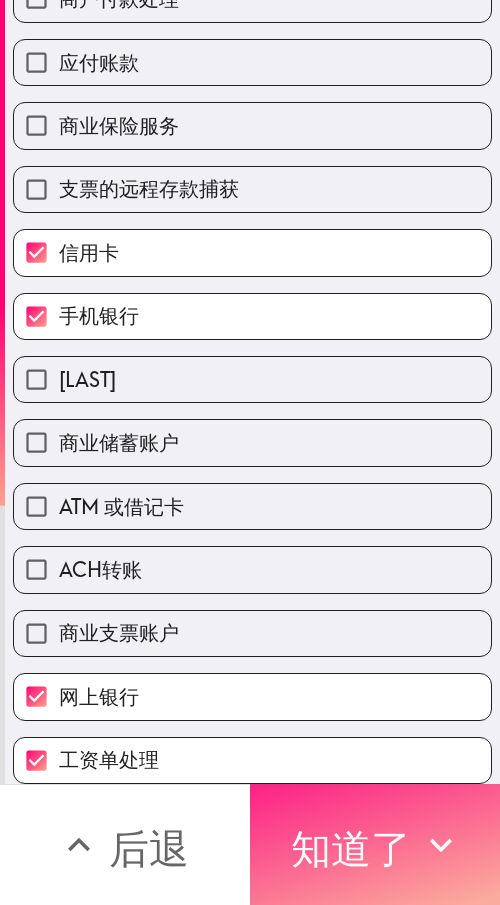 click on "知道了" at bounding box center (351, 848) 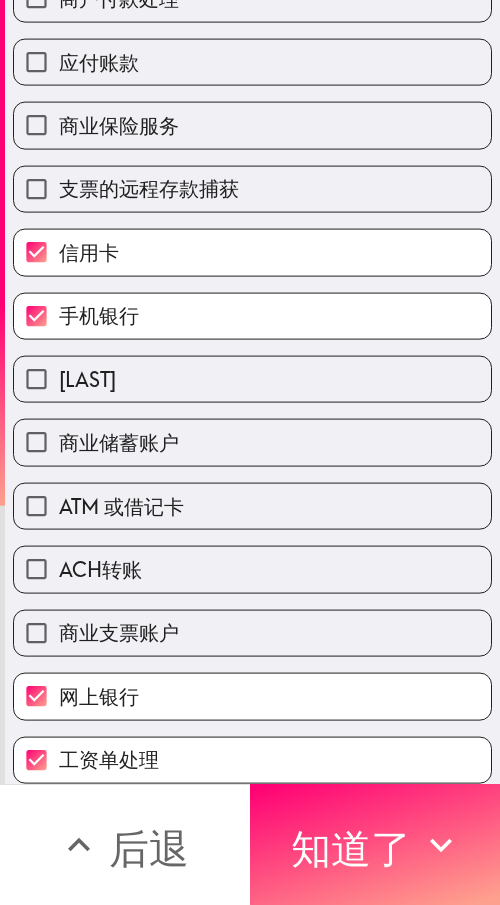 scroll, scrollTop: 43, scrollLeft: 0, axis: vertical 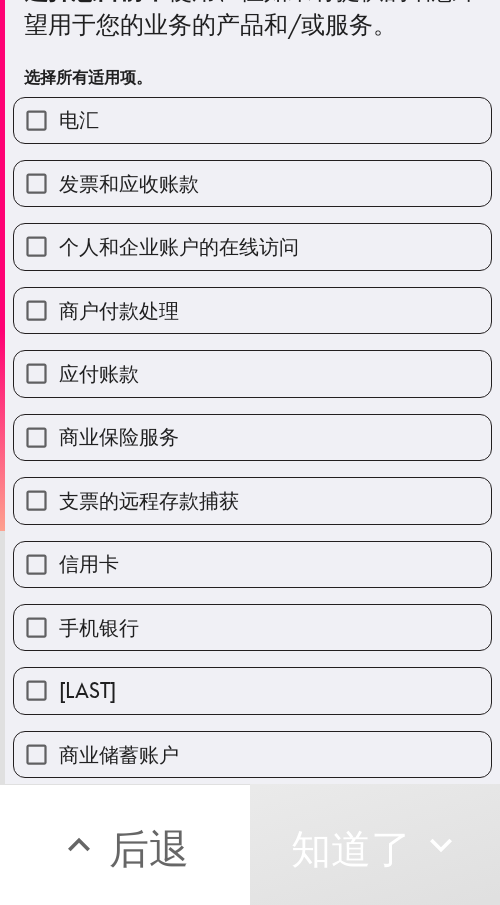 click on "发票和应收账款" at bounding box center (129, 183) 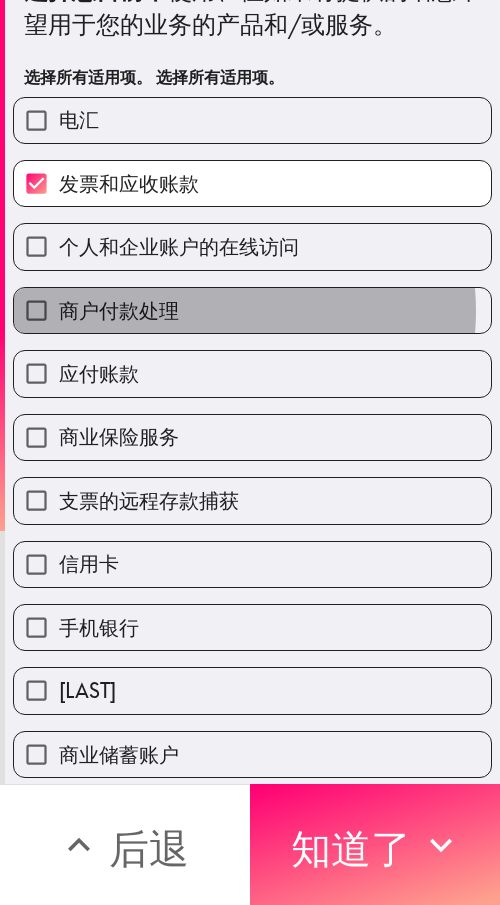 click on "商户付款处理" at bounding box center [252, 310] 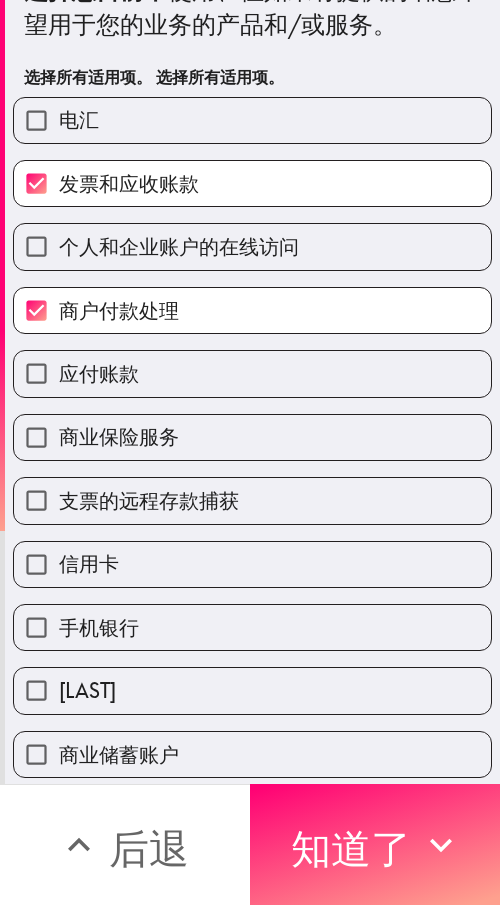 click on "商户付款处理" at bounding box center [252, 310] 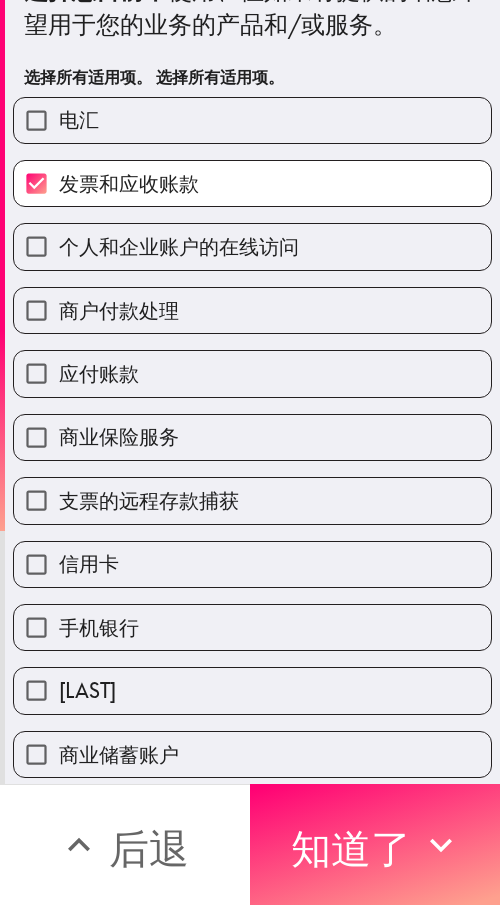 click on "支票的远程存款捕获" at bounding box center (252, 500) 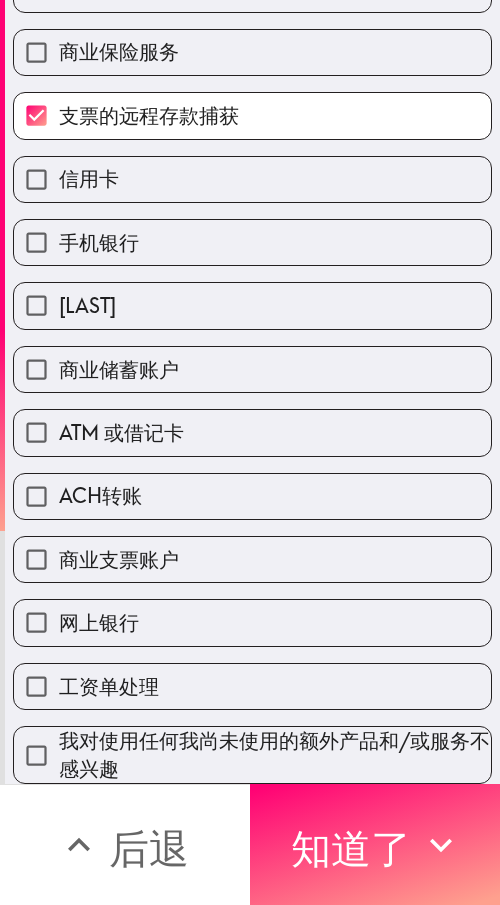 scroll, scrollTop: 445, scrollLeft: 0, axis: vertical 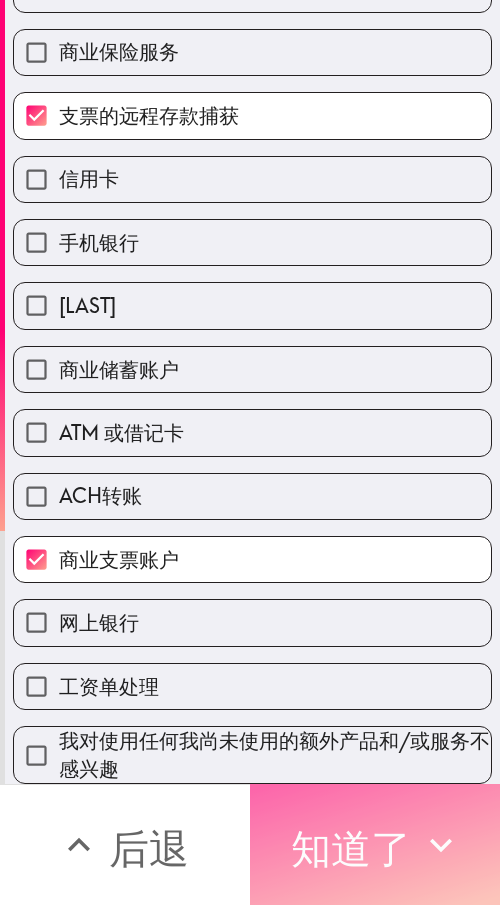 click on "知道了" at bounding box center (375, 844) 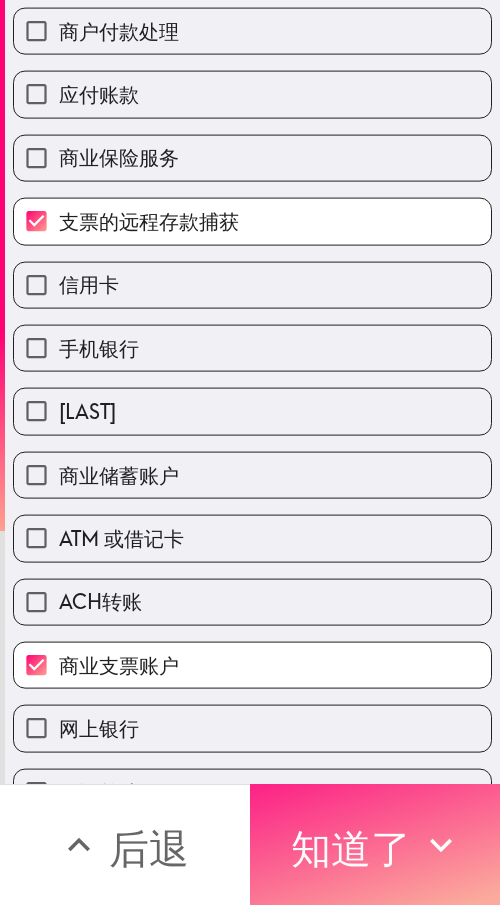 scroll, scrollTop: 0, scrollLeft: 0, axis: both 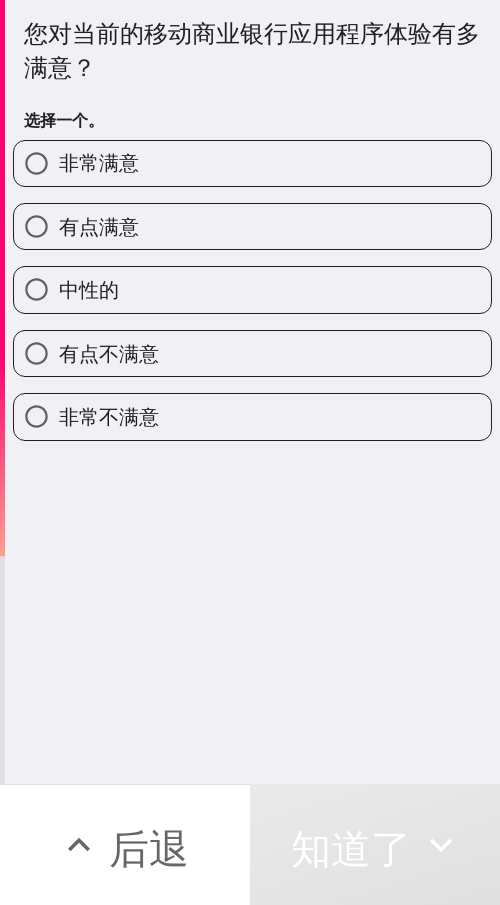 drag, startPoint x: 408, startPoint y: 232, endPoint x: 467, endPoint y: 235, distance: 59.07622 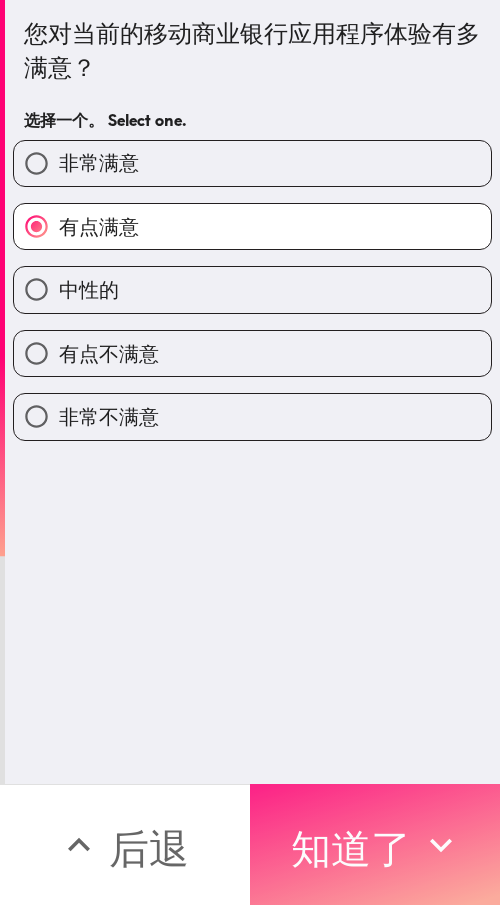 drag, startPoint x: 355, startPoint y: 807, endPoint x: 384, endPoint y: 817, distance: 30.675724 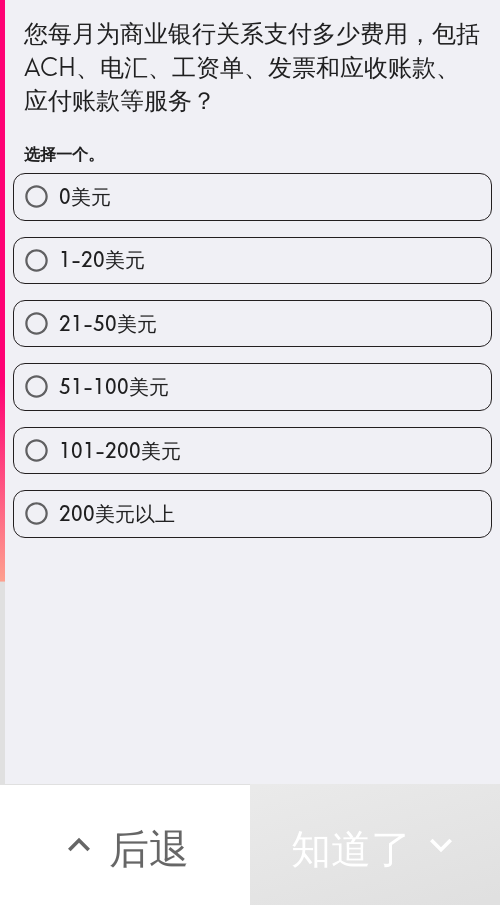 drag, startPoint x: 403, startPoint y: 381, endPoint x: 475, endPoint y: 410, distance: 77.62087 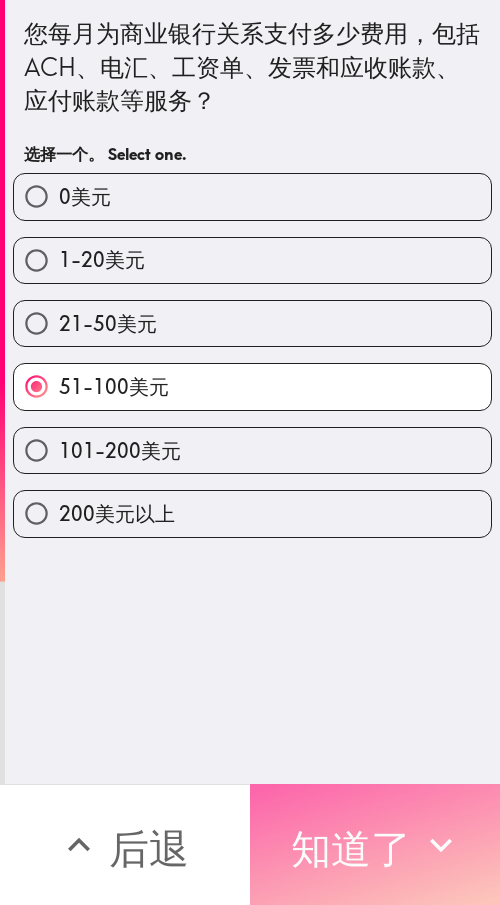 drag, startPoint x: 357, startPoint y: 834, endPoint x: 475, endPoint y: 842, distance: 118.270874 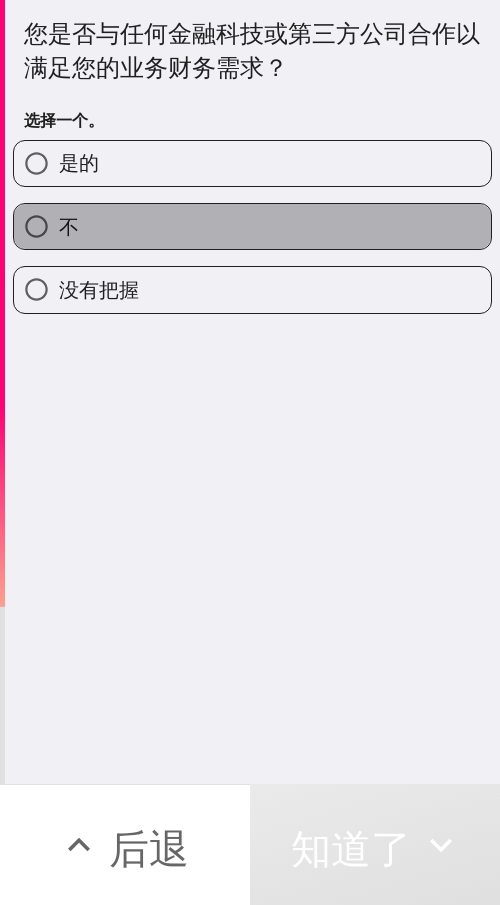drag, startPoint x: 370, startPoint y: 206, endPoint x: 383, endPoint y: 214, distance: 15.264338 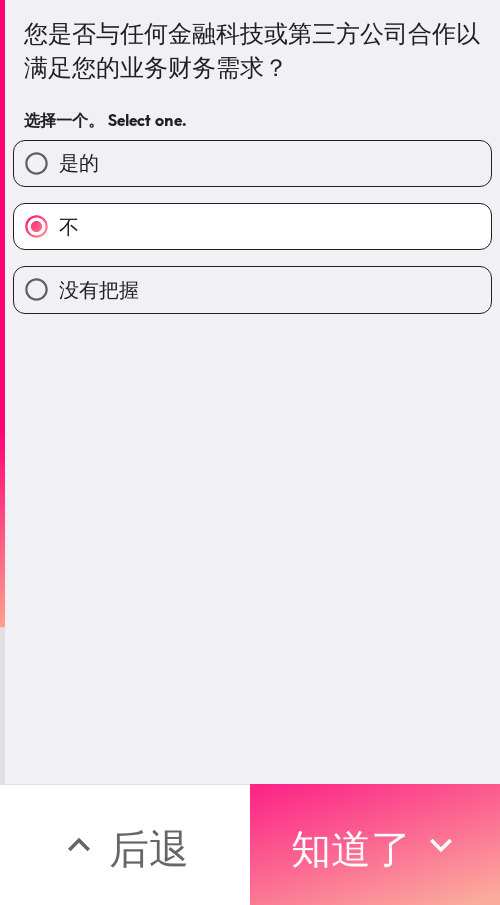 click on "知道了" at bounding box center (351, 848) 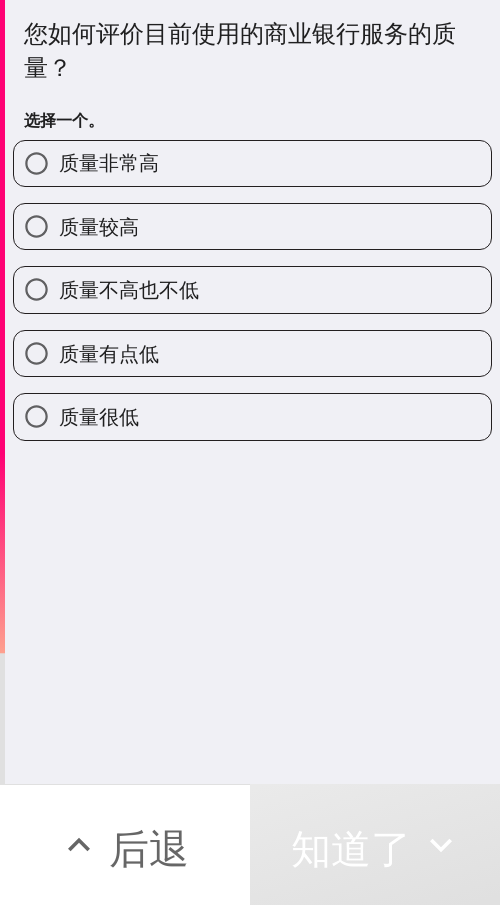 click on "质量较高" at bounding box center (252, 226) 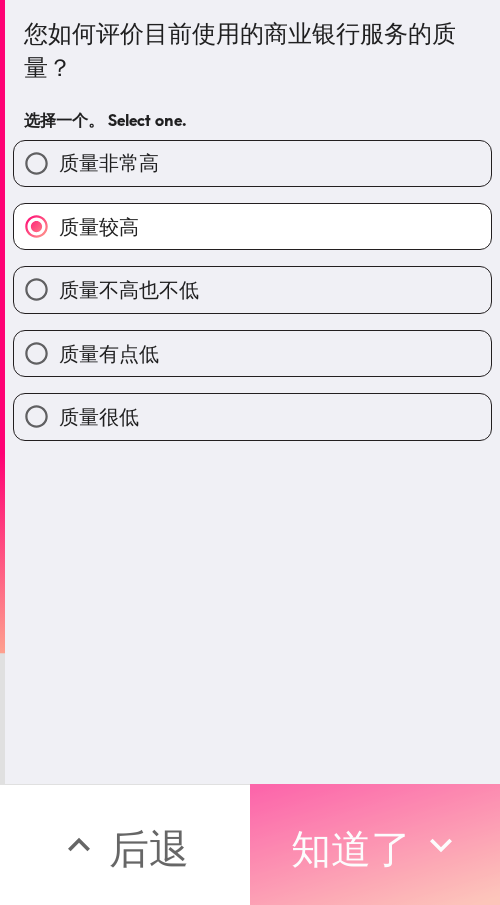 drag, startPoint x: 356, startPoint y: 818, endPoint x: 465, endPoint y: 834, distance: 110.16805 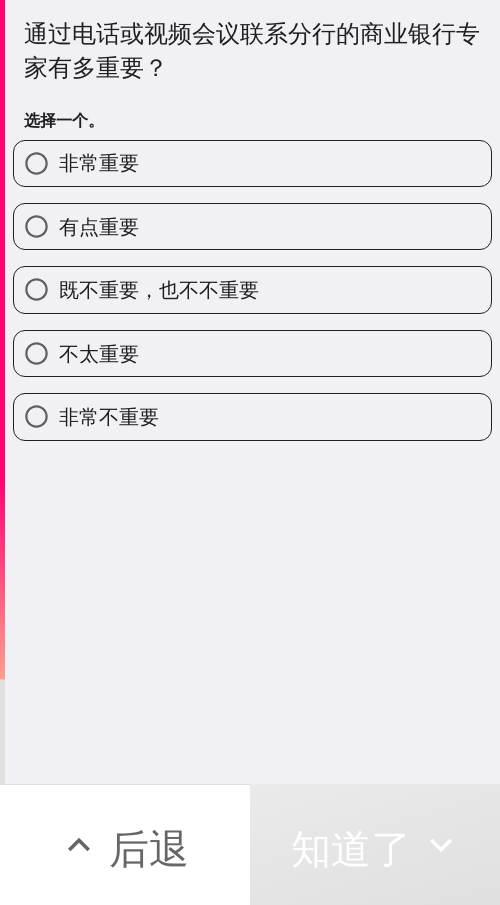 click on "通过电话或视频会议联系分行的商业银行专家有多重要？ 选择一个。 非常重要 有点重要 既不重要，也不不重要 不太重要 非常不重要" at bounding box center [252, 220] 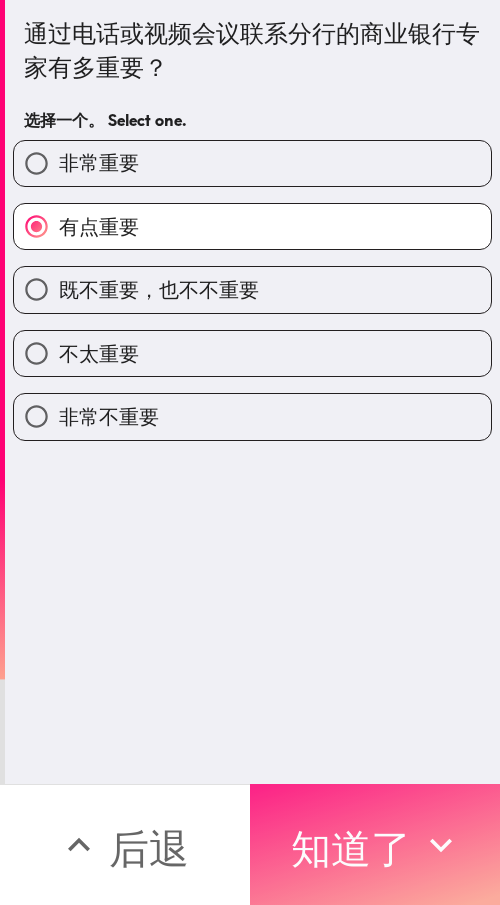click on "知道了" at bounding box center (351, 848) 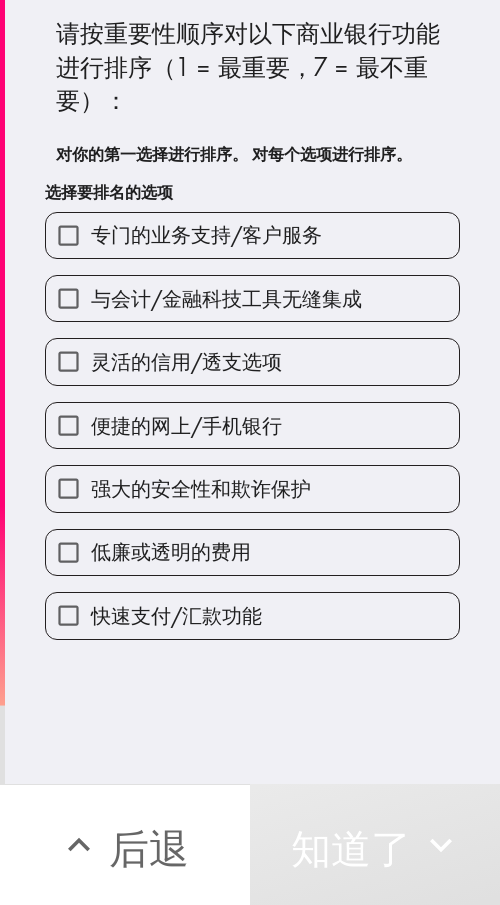 drag, startPoint x: 164, startPoint y: 223, endPoint x: 181, endPoint y: 252, distance: 33.61547 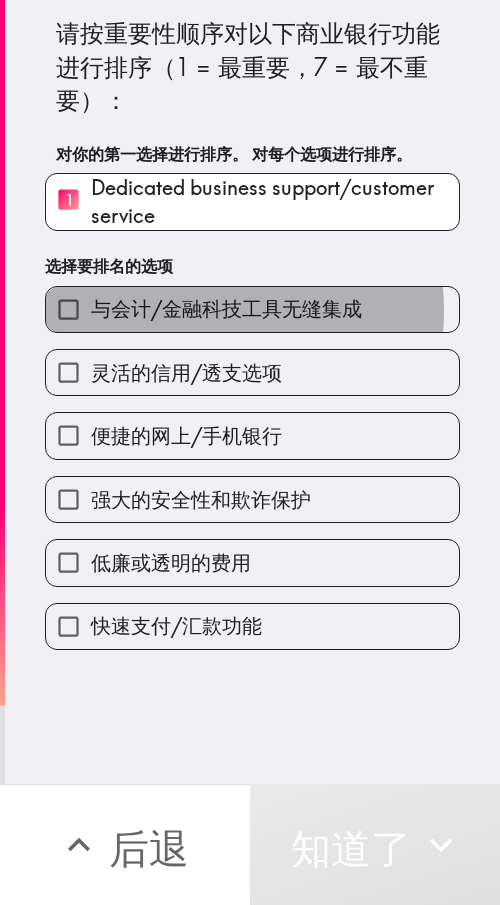 click on "与会计/金融科技工具无缝集成" at bounding box center [226, 308] 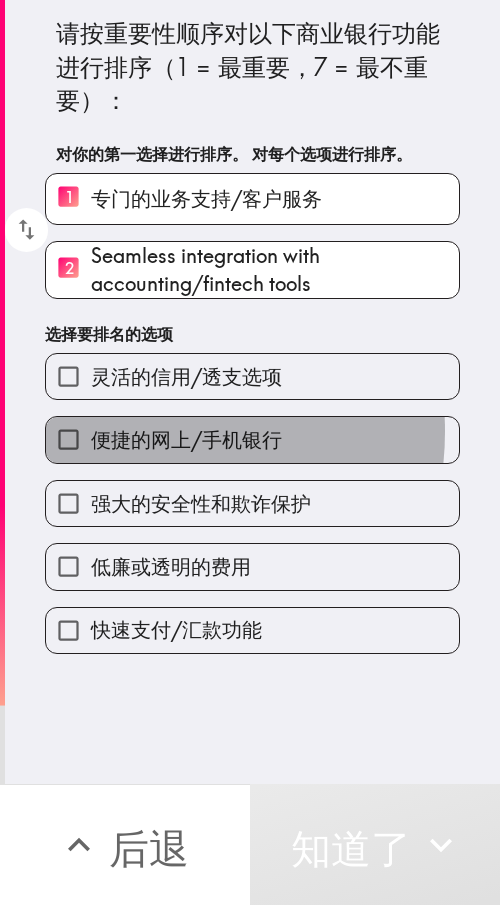 click on "便捷的网上/手机银行" at bounding box center [186, 439] 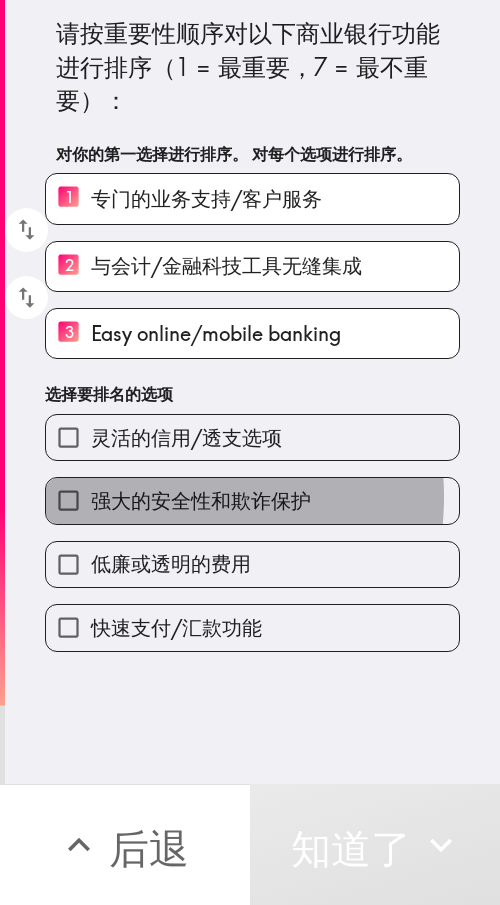 click on "强大的安全性和欺诈保护" at bounding box center (201, 500) 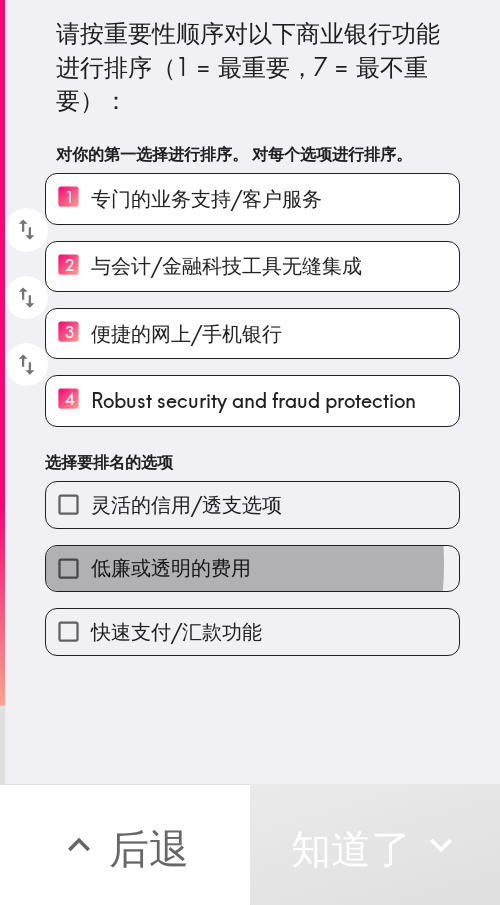 drag, startPoint x: 147, startPoint y: 565, endPoint x: 162, endPoint y: 594, distance: 32.649654 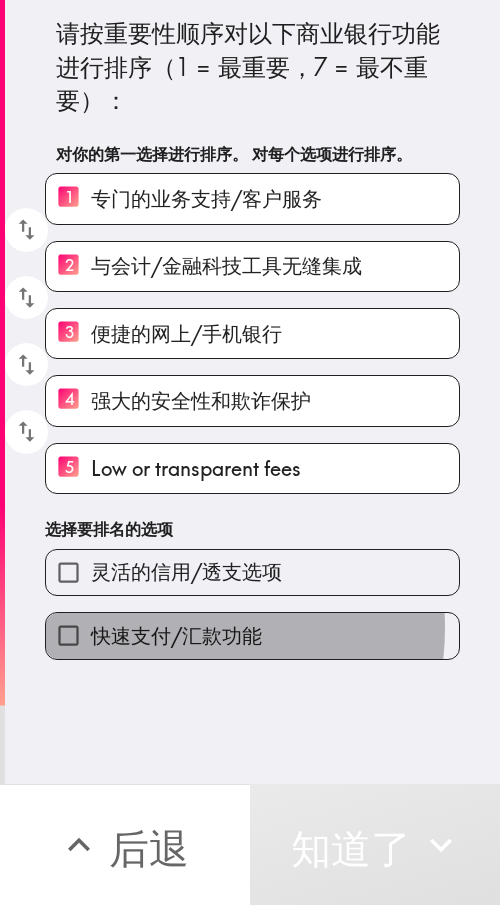 click on "快速支付/汇款功能" at bounding box center (176, 635) 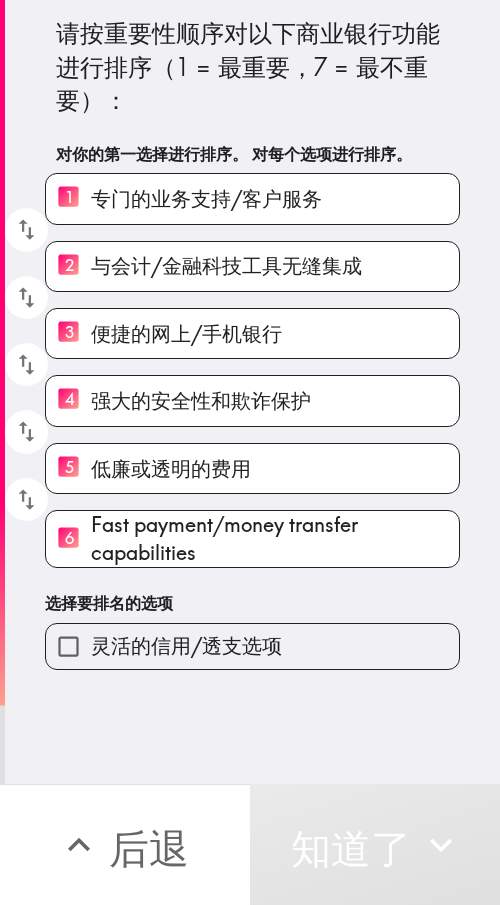click on "灵活的信用/透支选项" at bounding box center (186, 645) 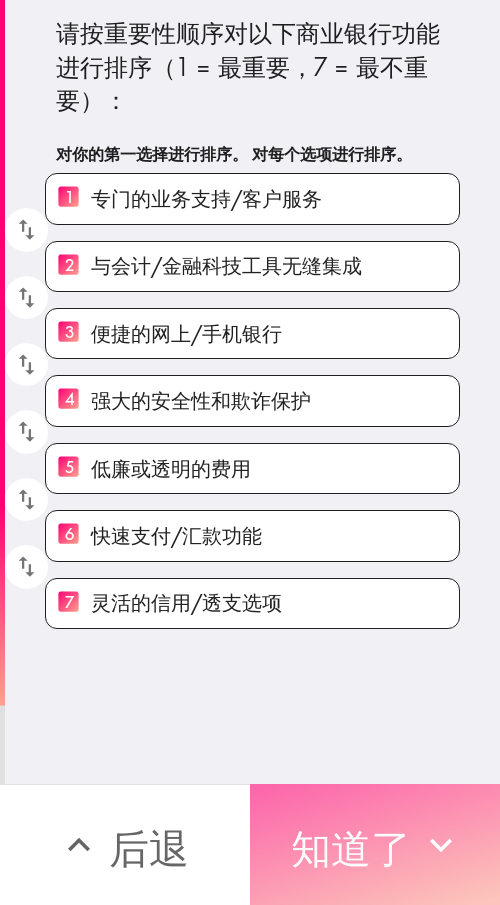 click on "知道了" at bounding box center (351, 848) 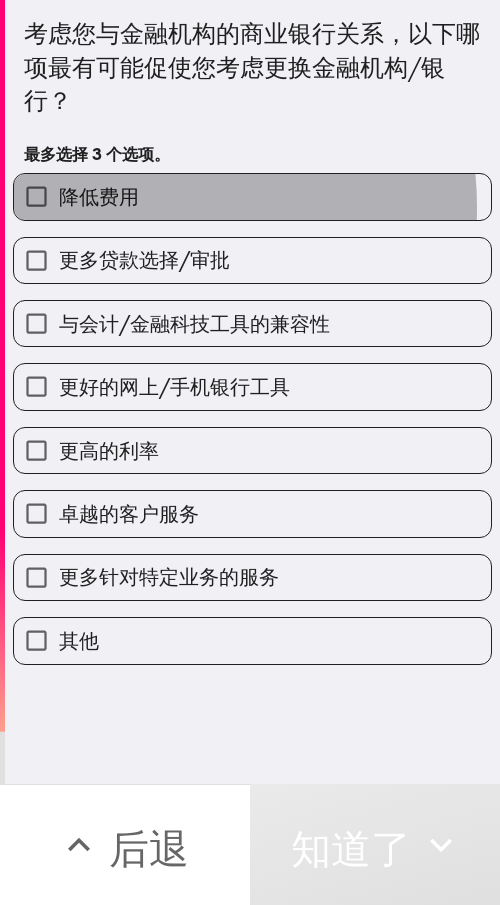 click on "降低费用" at bounding box center [99, 196] 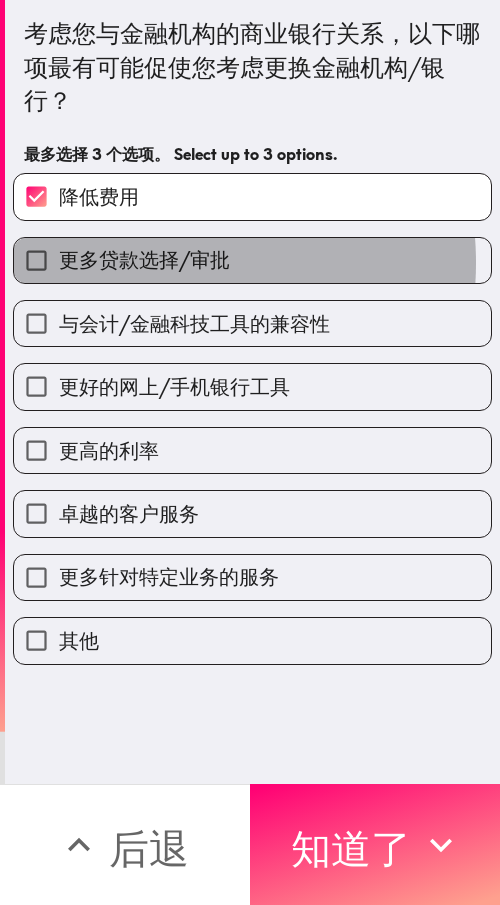 click on "更多贷款选择/审批" at bounding box center [144, 259] 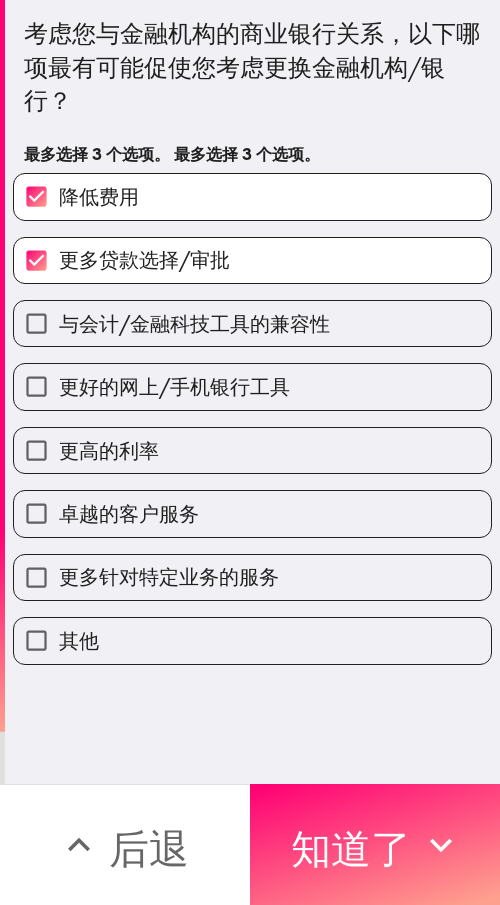 click on "与会计/金融科技工具的兼容性" at bounding box center (194, 323) 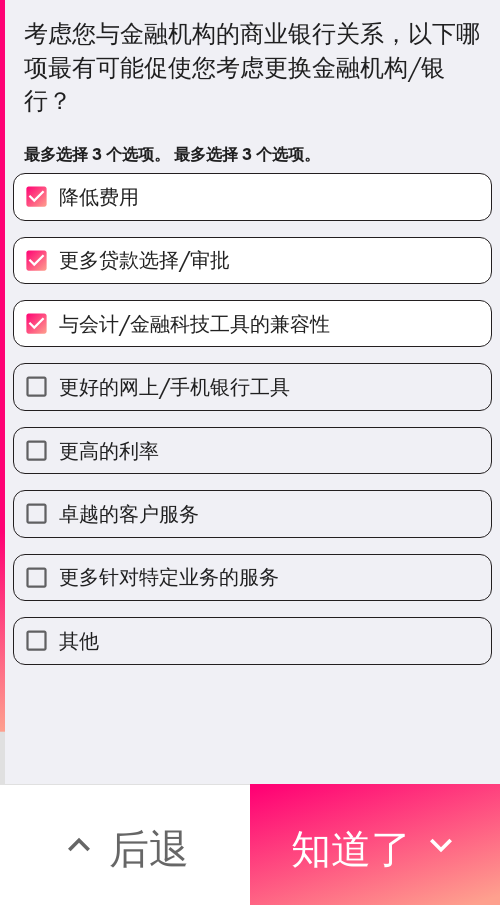 click on "知道了" at bounding box center (351, 848) 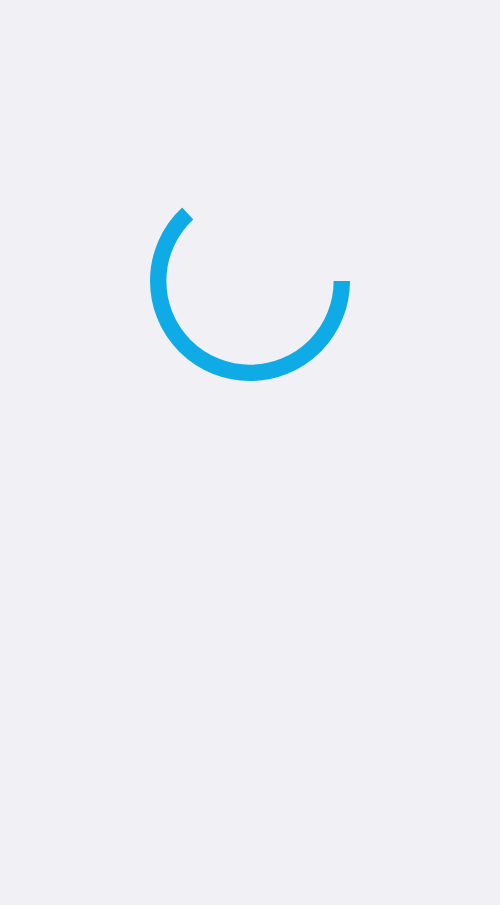 scroll, scrollTop: 0, scrollLeft: 0, axis: both 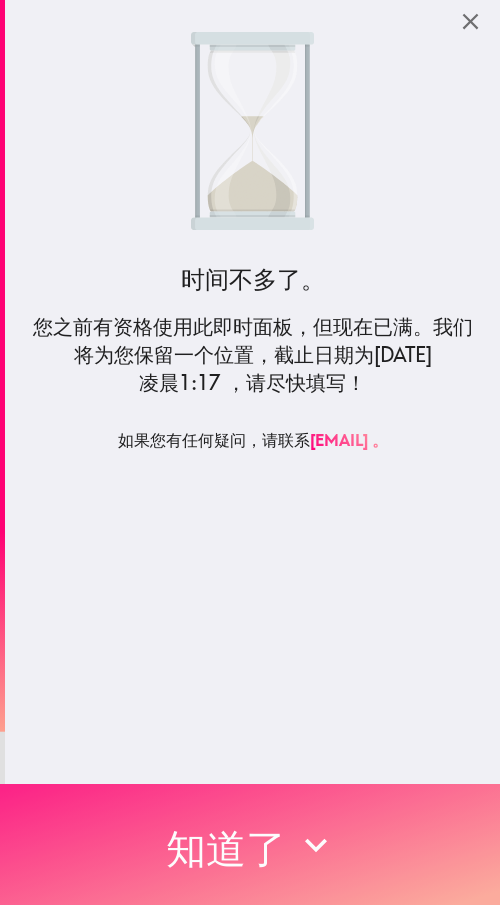 click on "知道了" at bounding box center [226, 848] 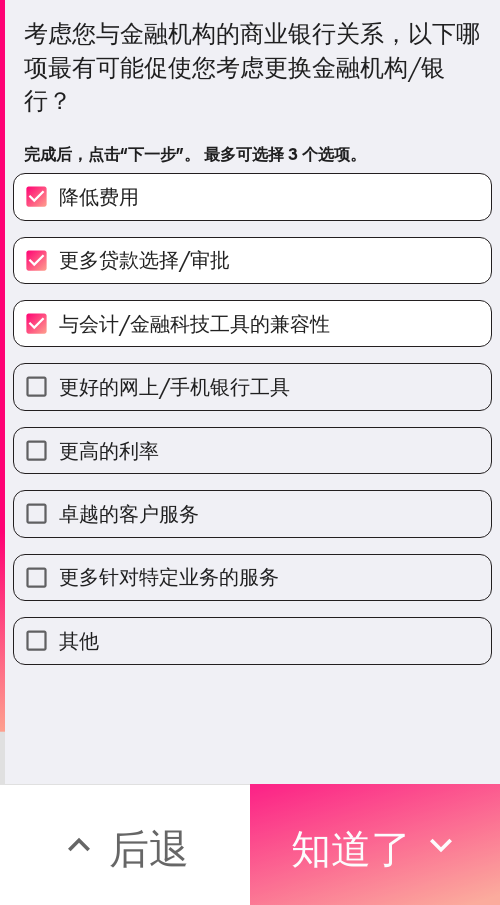 click on "知道了" at bounding box center (351, 848) 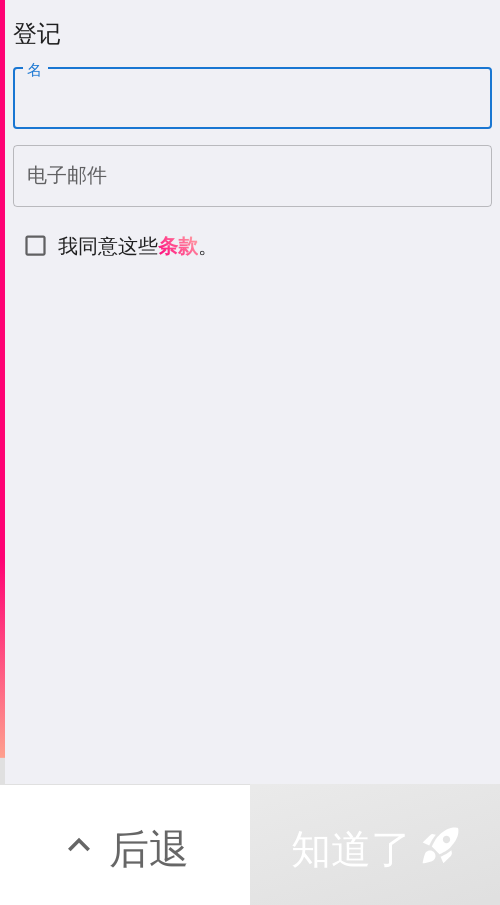 click on "名" at bounding box center [252, 99] 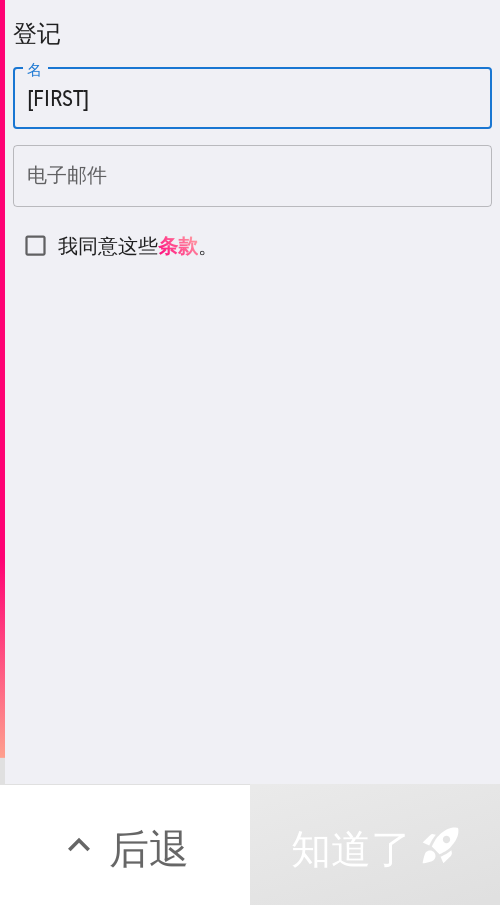 type on "[FIRST]" 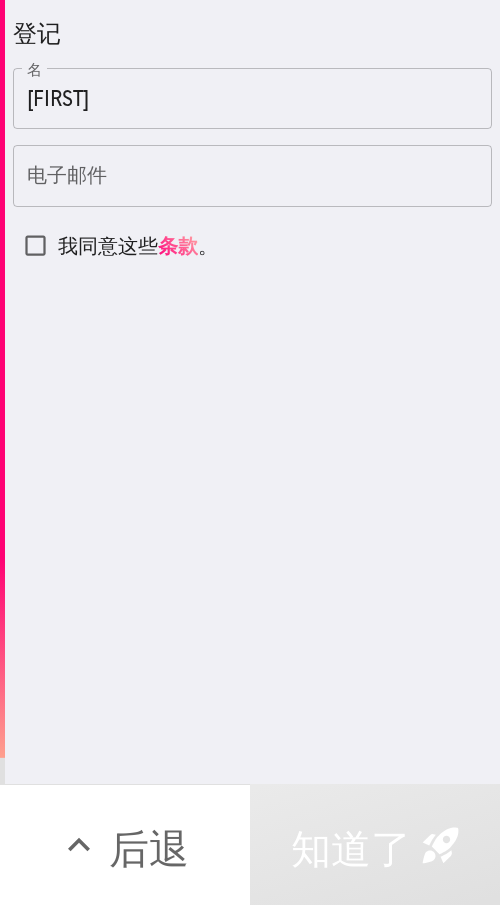 click on "电子邮件" at bounding box center [252, 176] 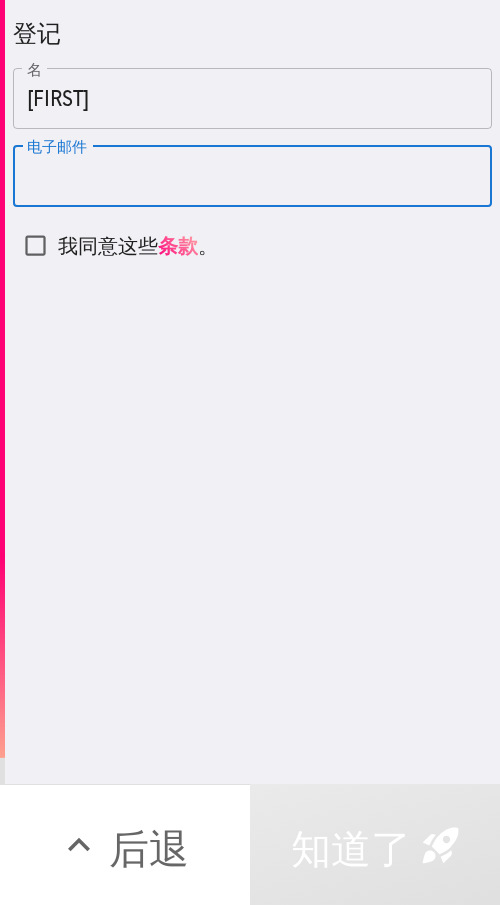 paste on "lreuter66@example.com" 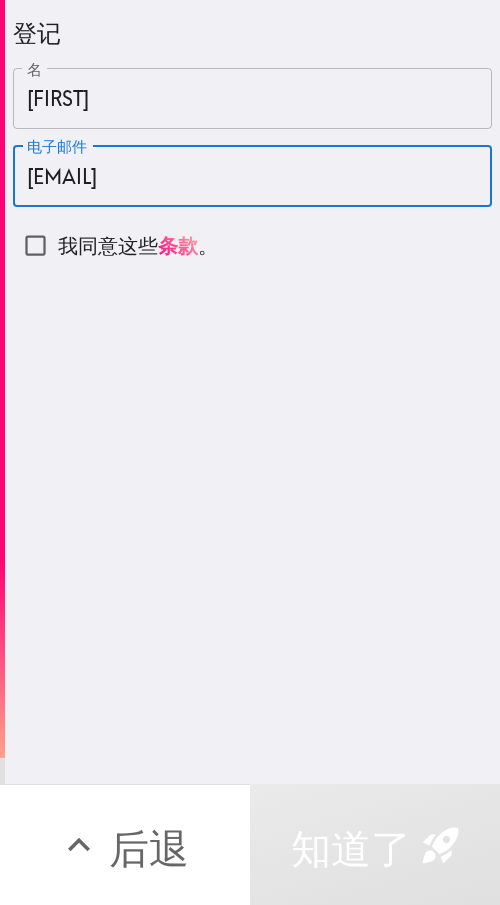 type on "lreuter66@example.com" 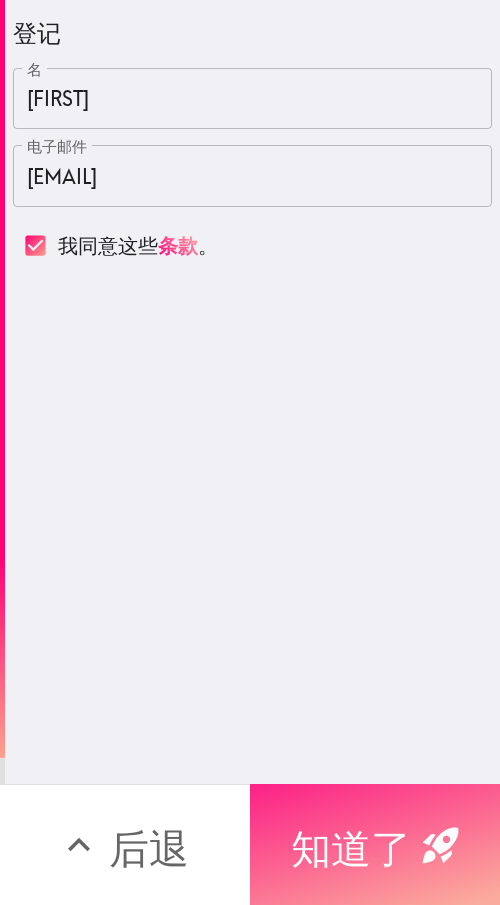 click on "知道了" at bounding box center (351, 848) 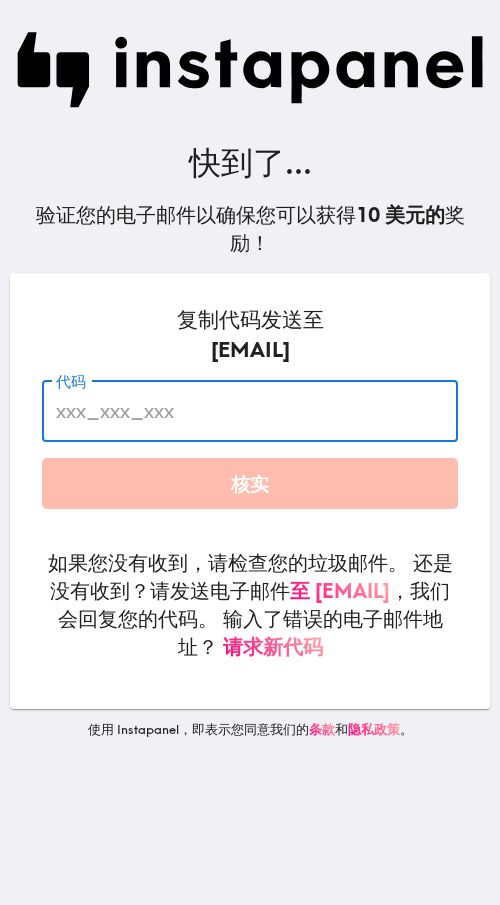 click on "代码" at bounding box center [250, 411] 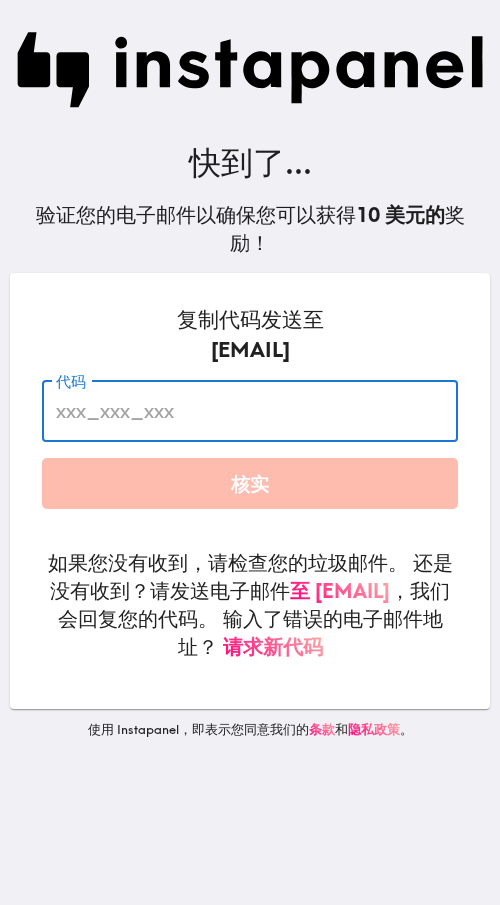 paste on "pkT_f6T_mbt" 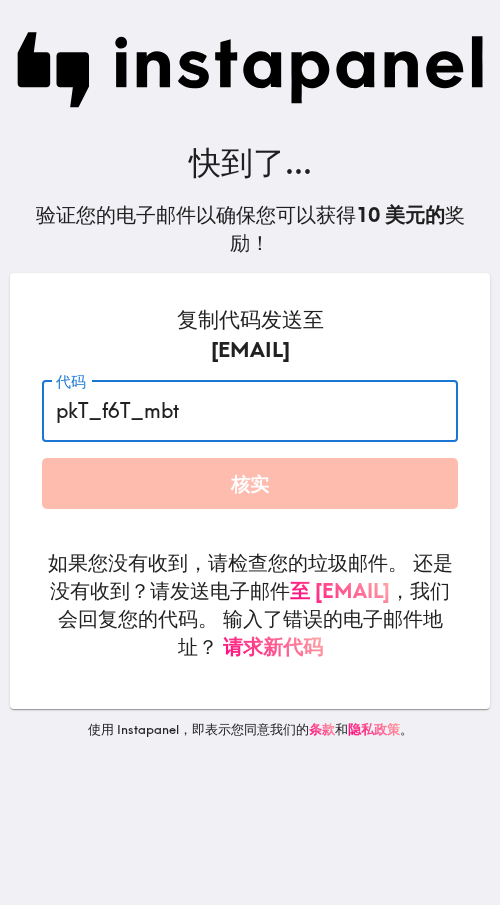 type on "pkT_f6T_mbt" 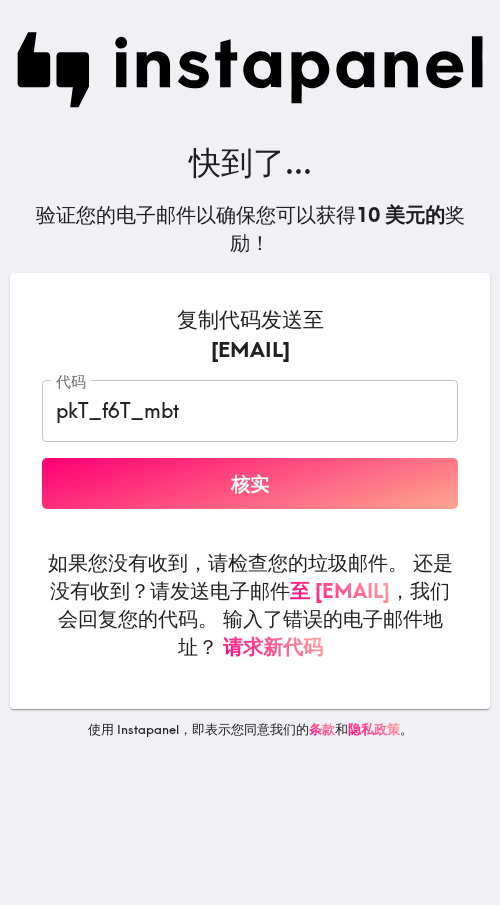 click on "核实" at bounding box center [250, 483] 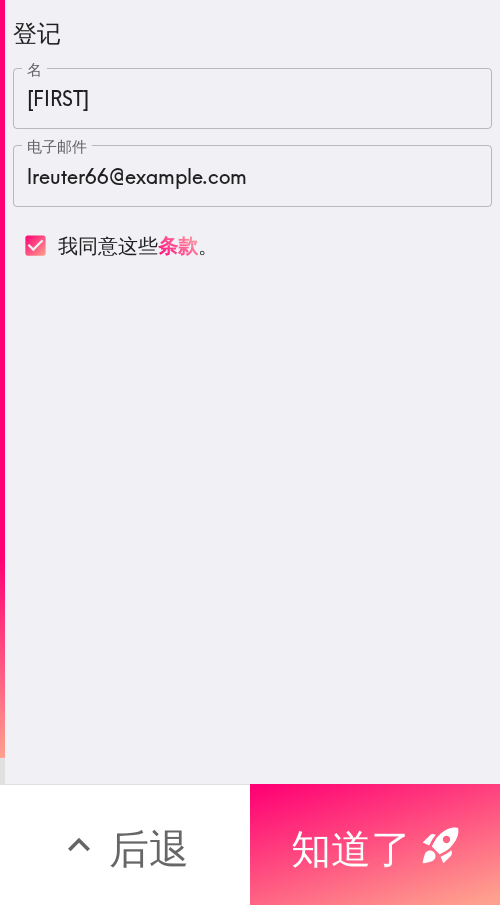 scroll, scrollTop: 0, scrollLeft: 0, axis: both 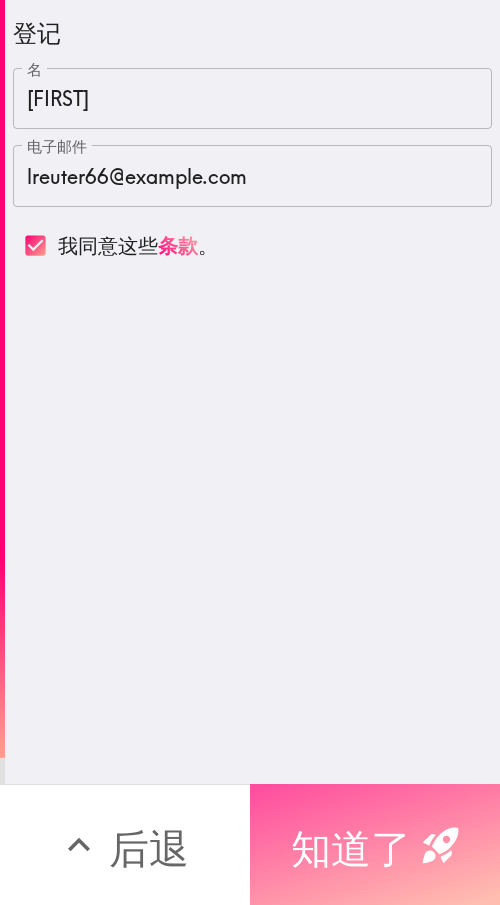 click on "知道了" at bounding box center (351, 848) 